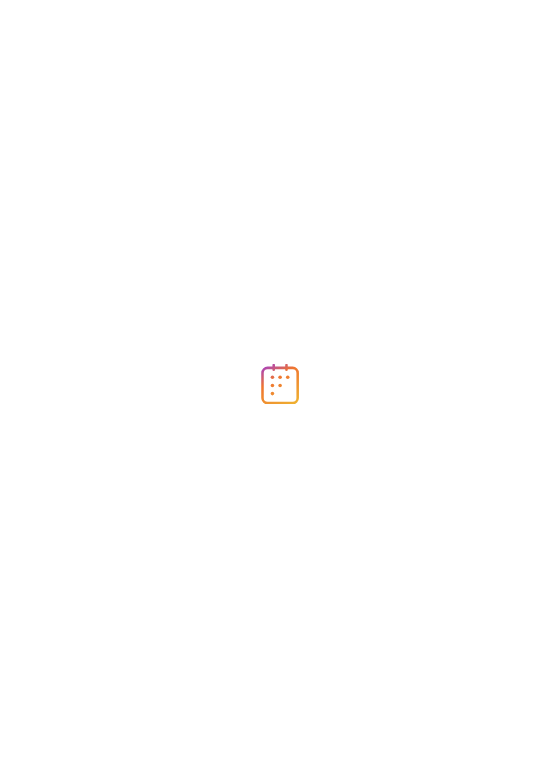 scroll, scrollTop: 0, scrollLeft: 0, axis: both 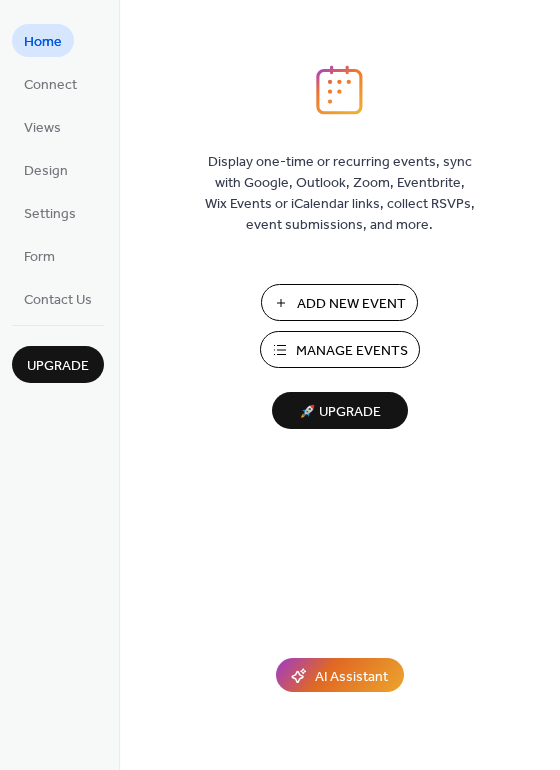 click on "Manage Events" at bounding box center [352, 351] 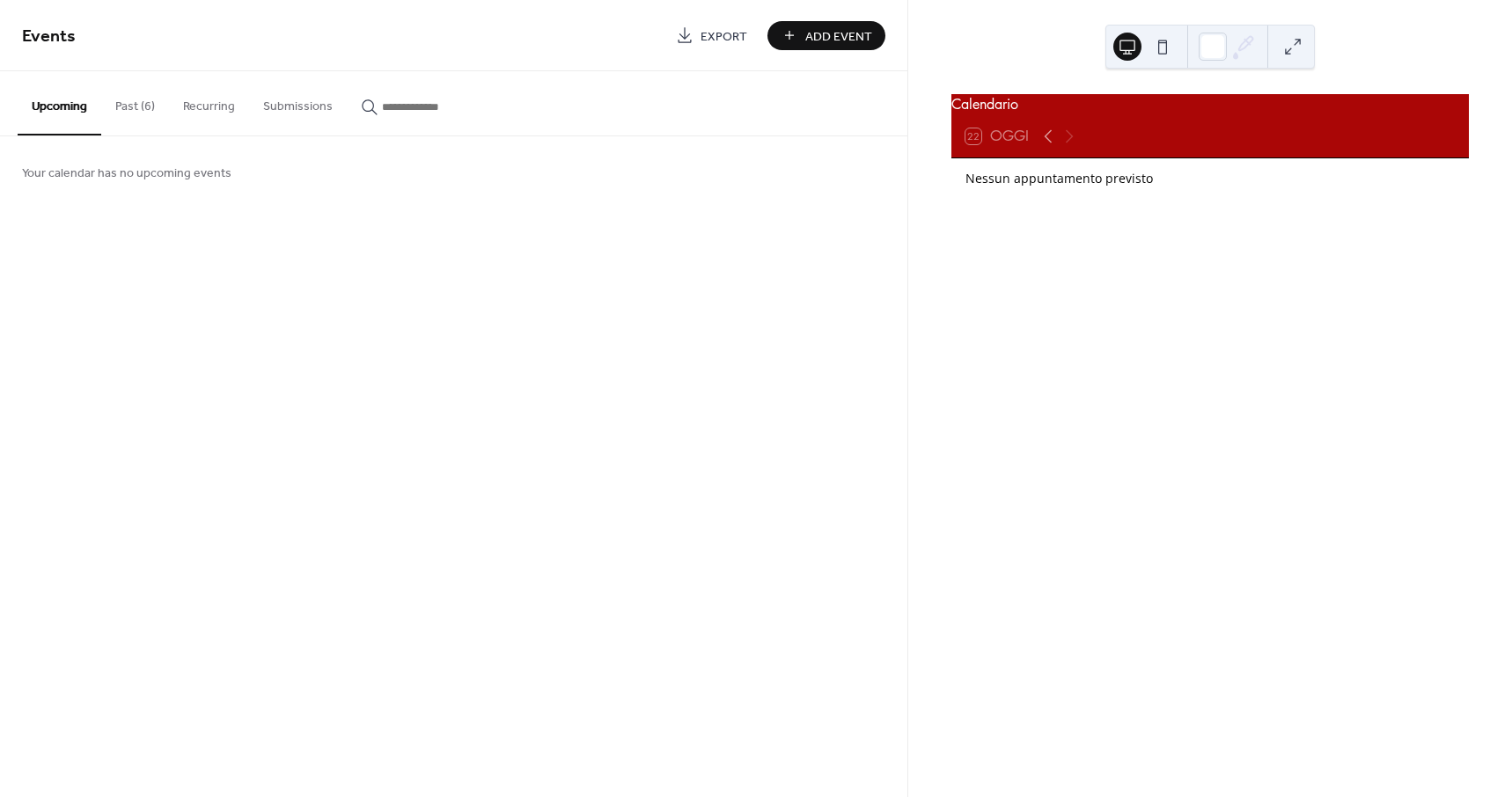 scroll, scrollTop: 0, scrollLeft: 0, axis: both 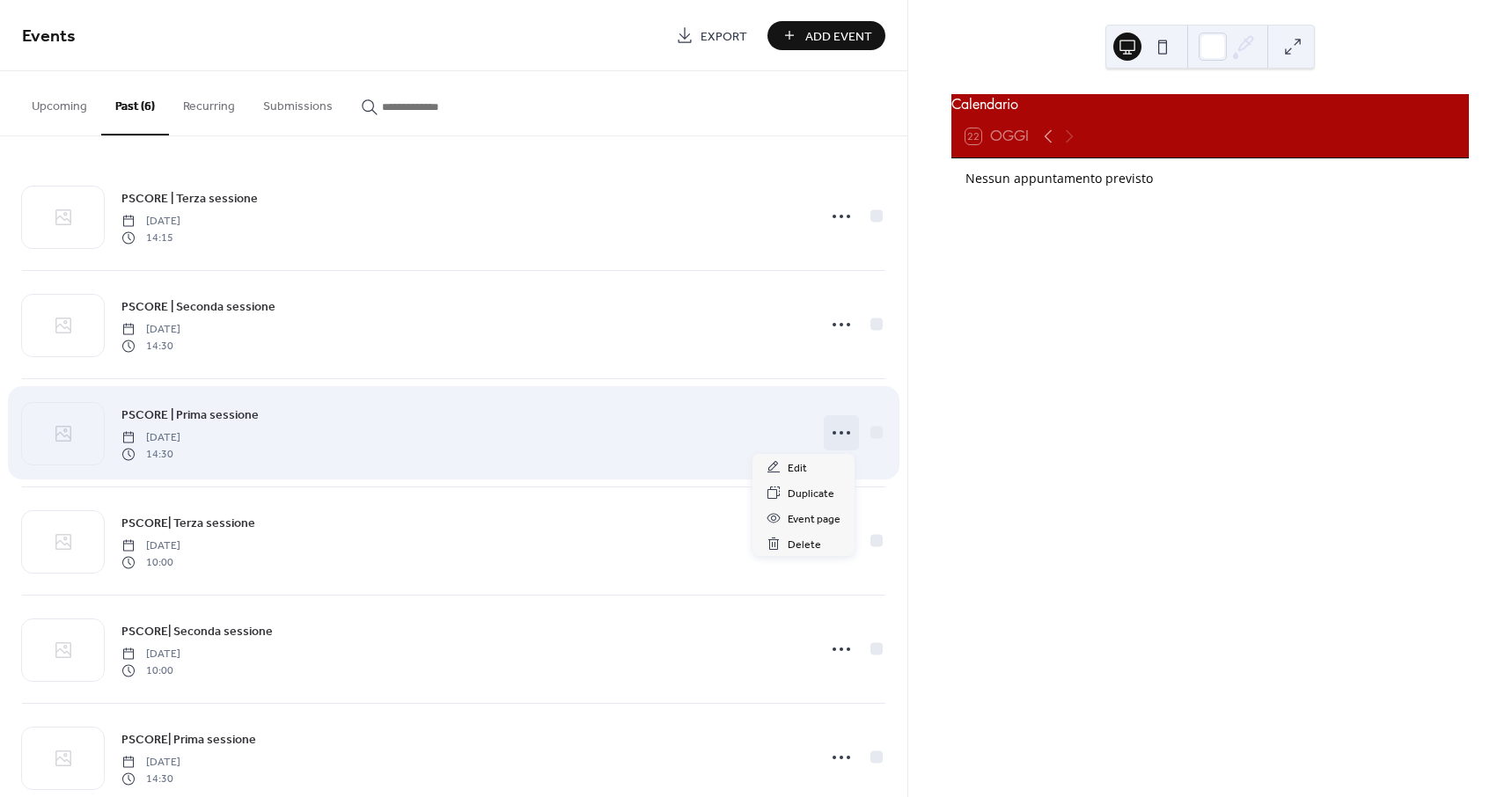 click 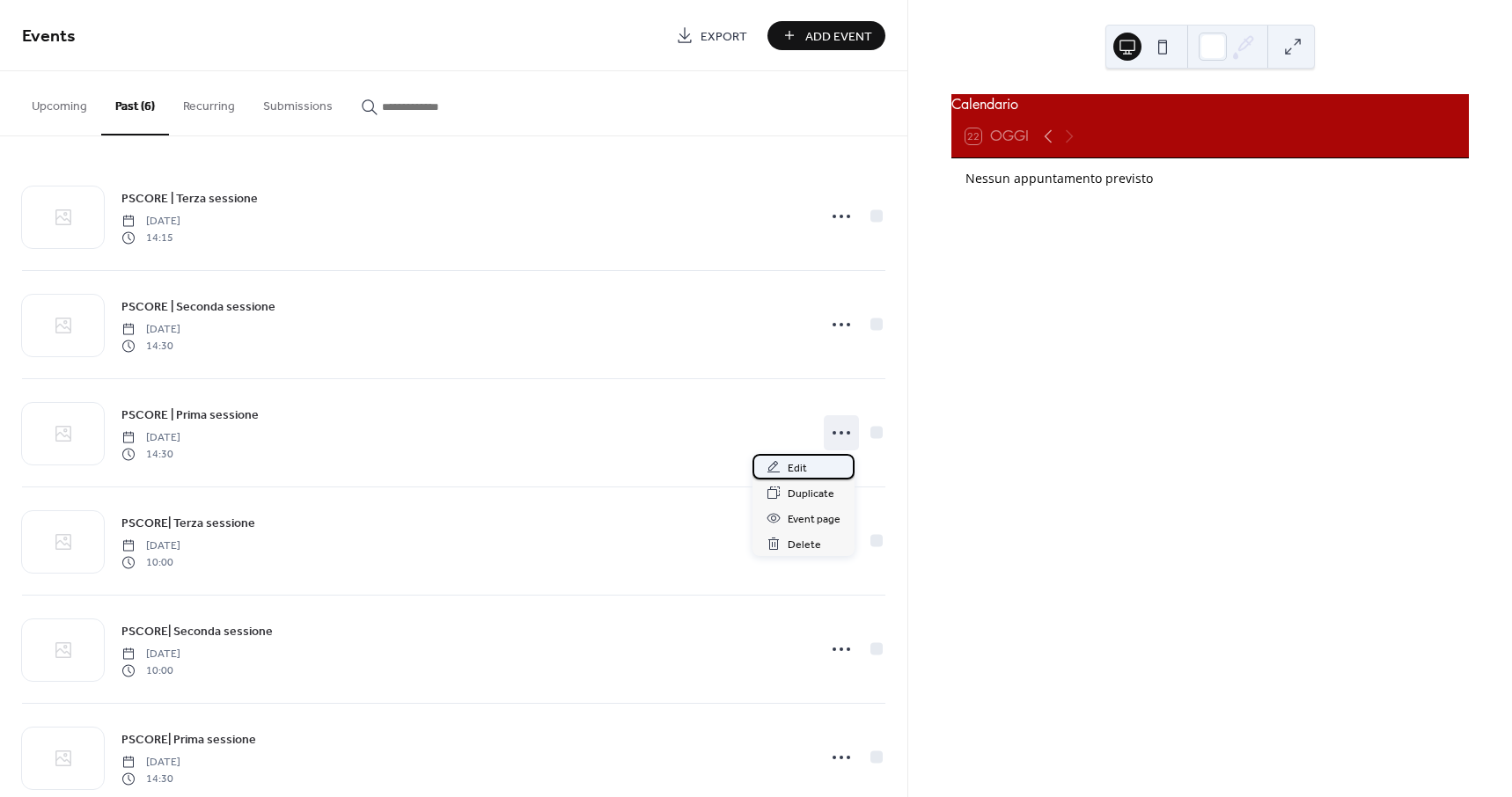 click on "Edit" at bounding box center [804, 466] 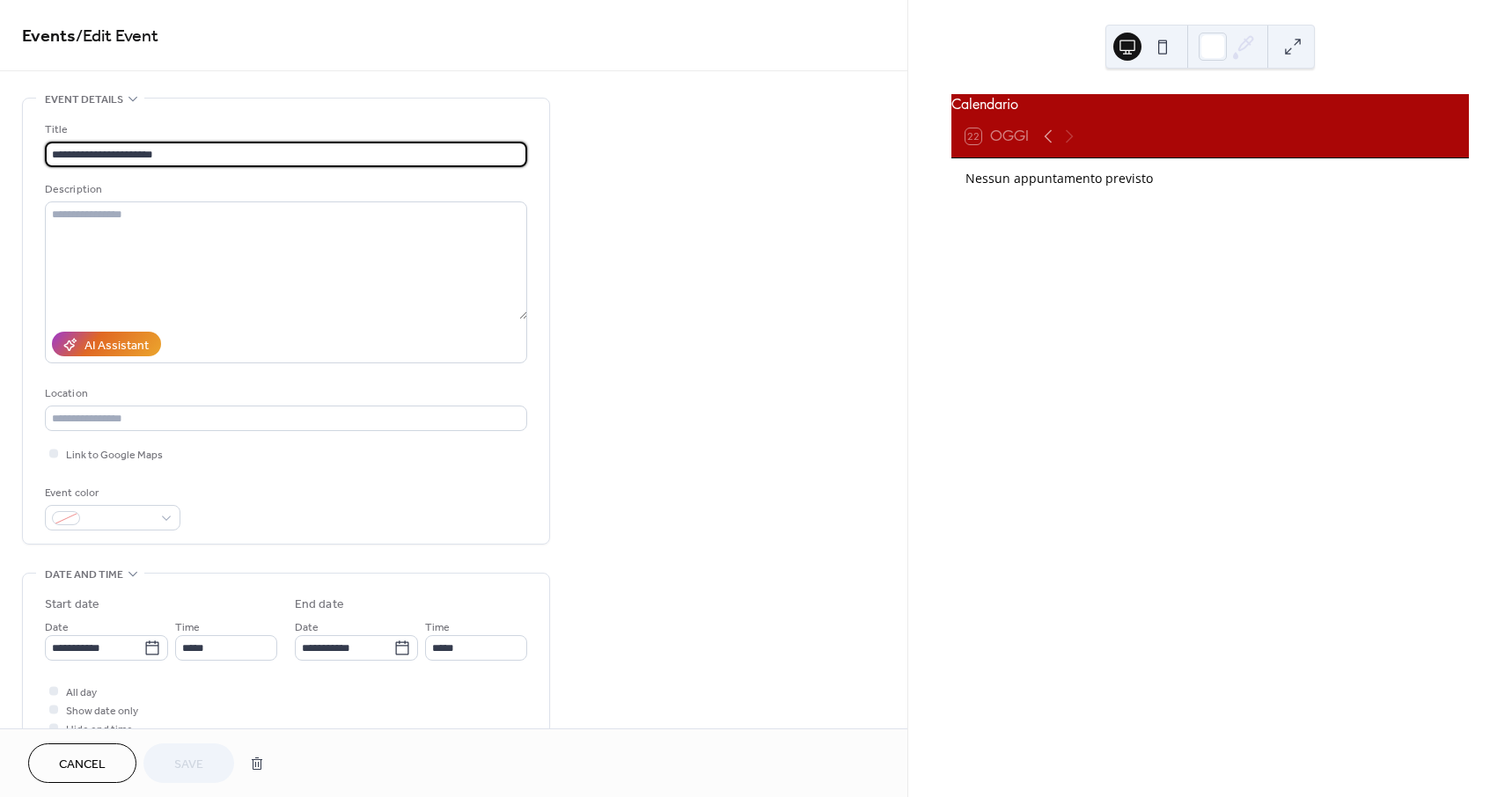 scroll, scrollTop: 132, scrollLeft: 0, axis: vertical 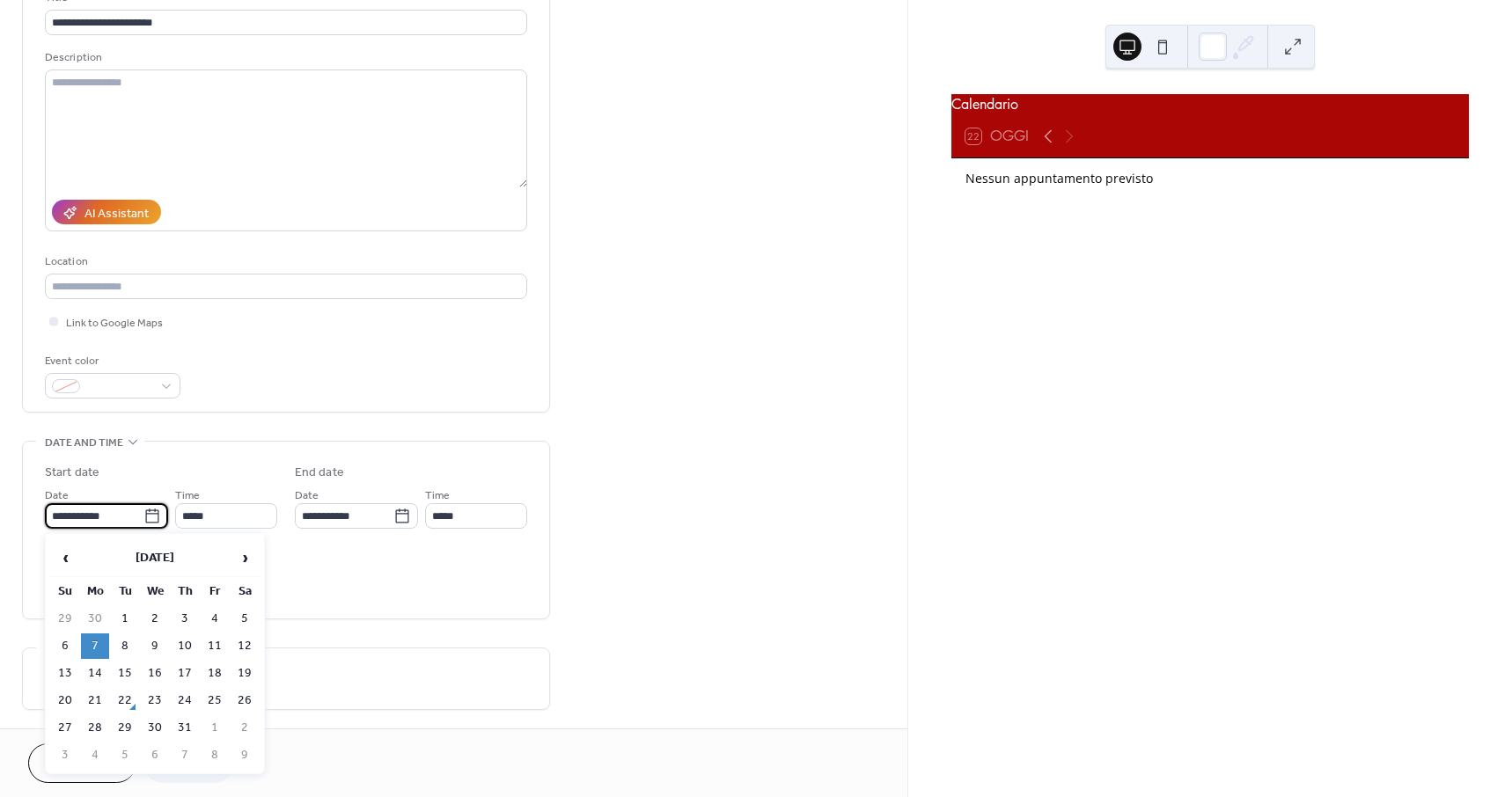 click on "**********" at bounding box center [94, 515] 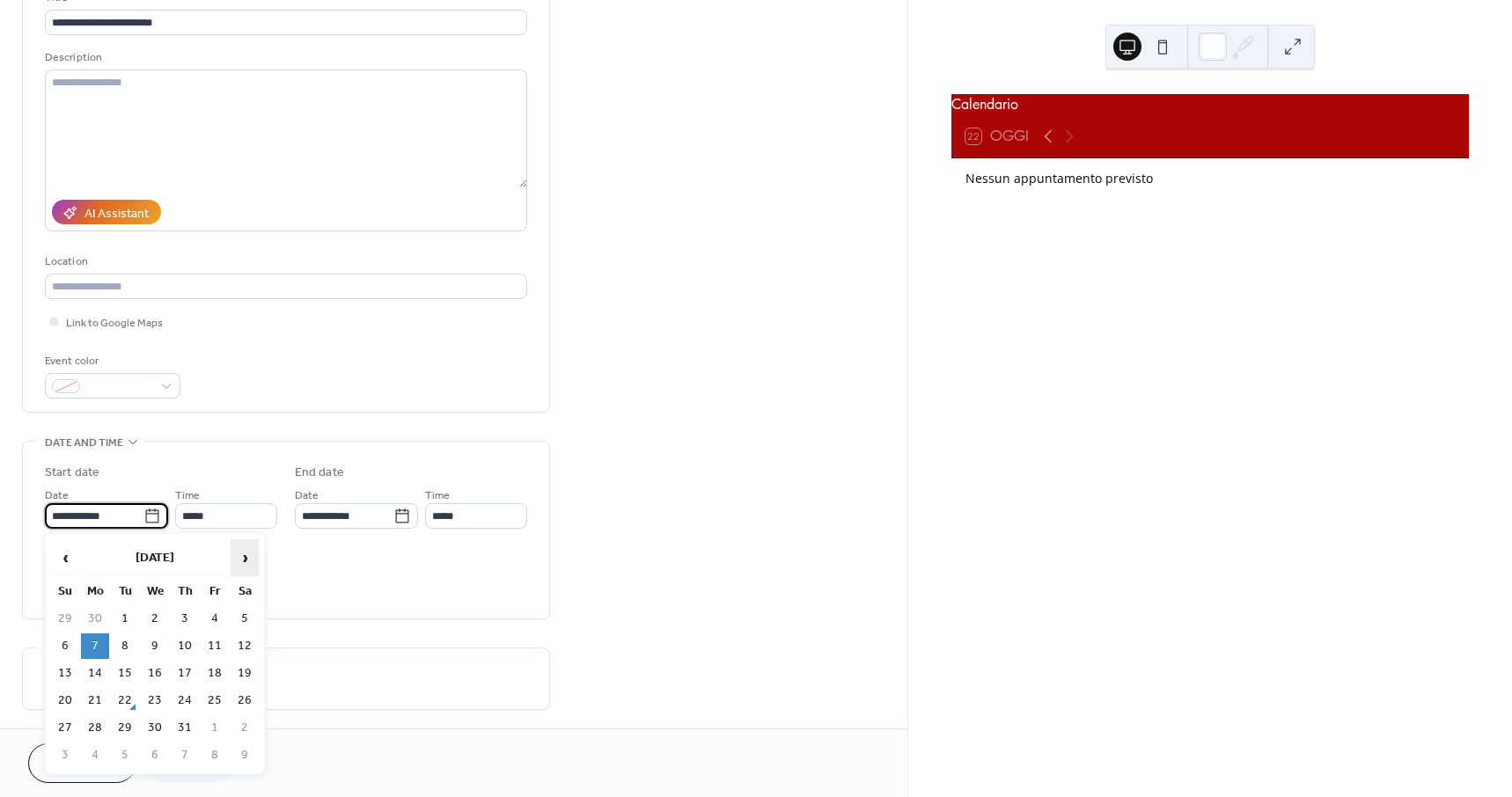 click on "›" at bounding box center [245, 558] 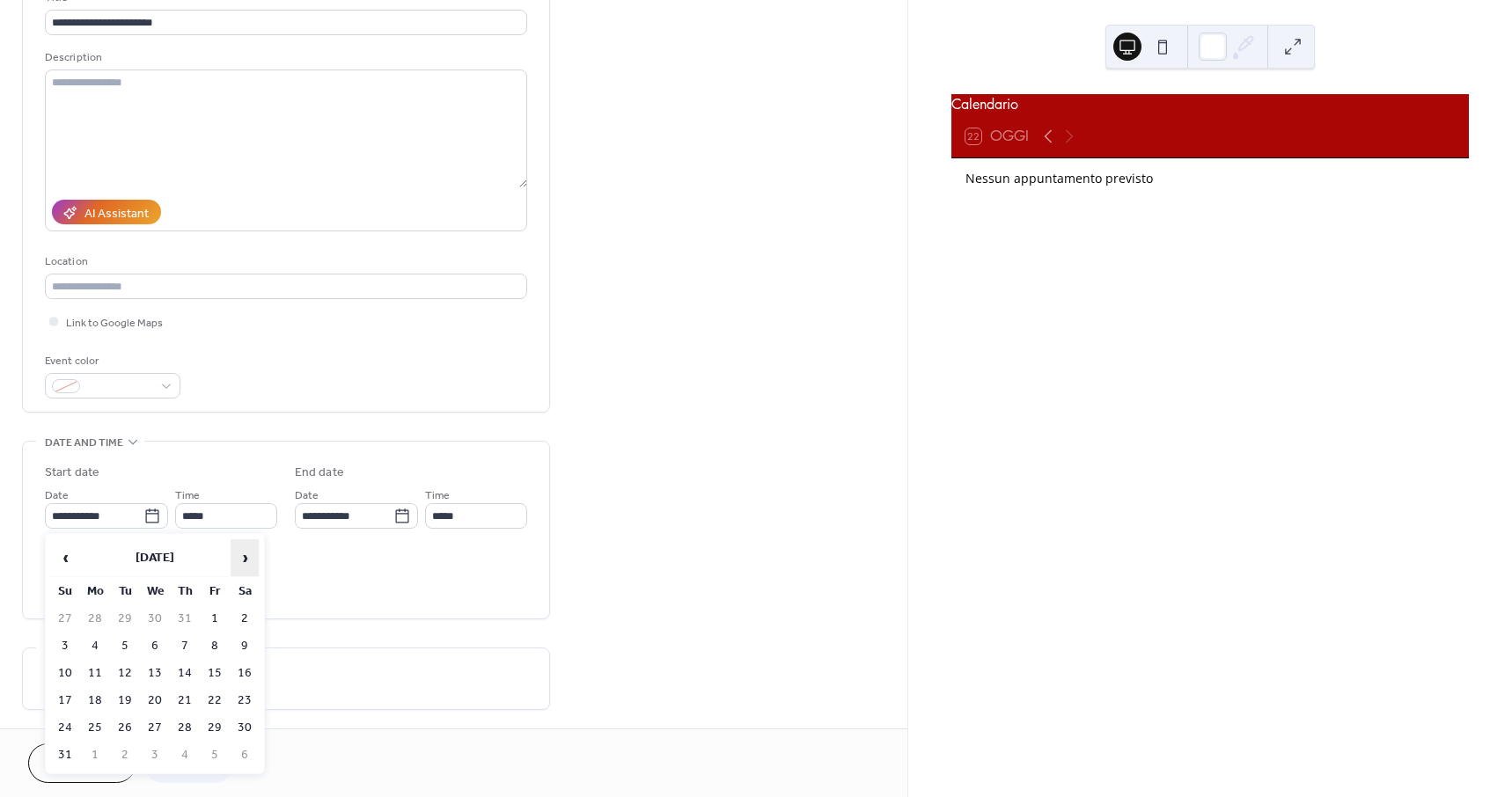 click on "›" at bounding box center (245, 558) 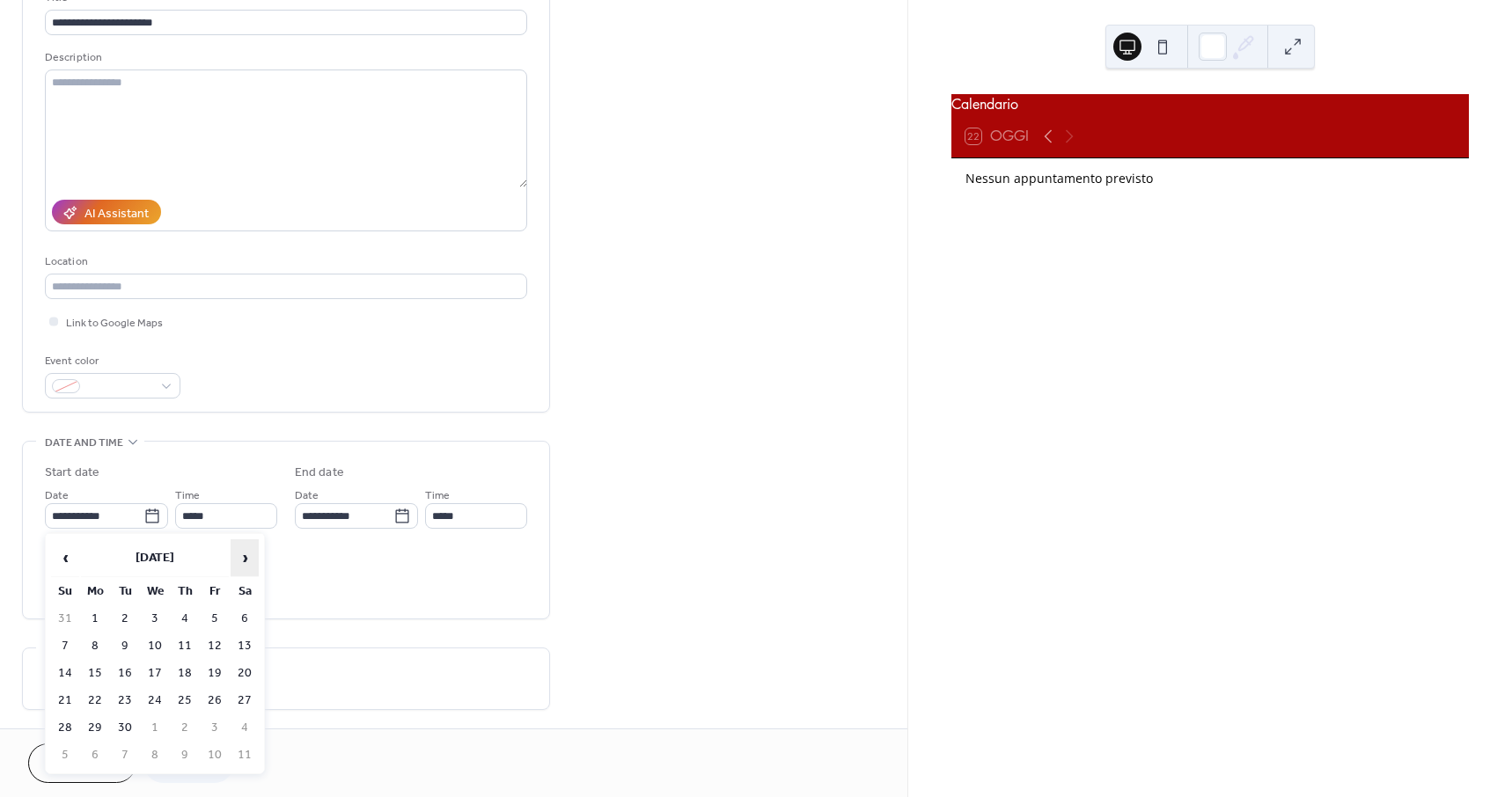 click on "›" at bounding box center (245, 558) 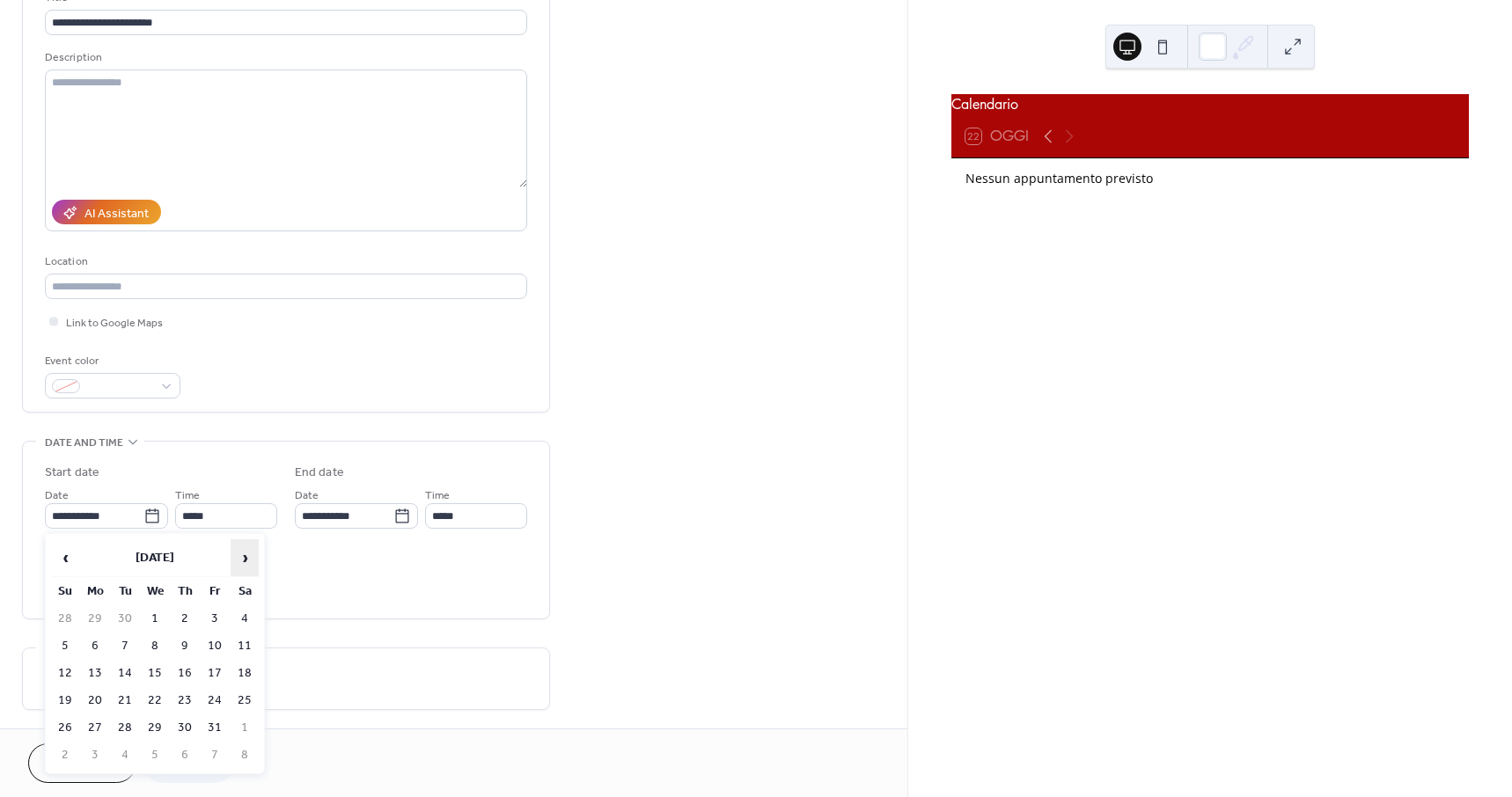 click on "›" at bounding box center [245, 558] 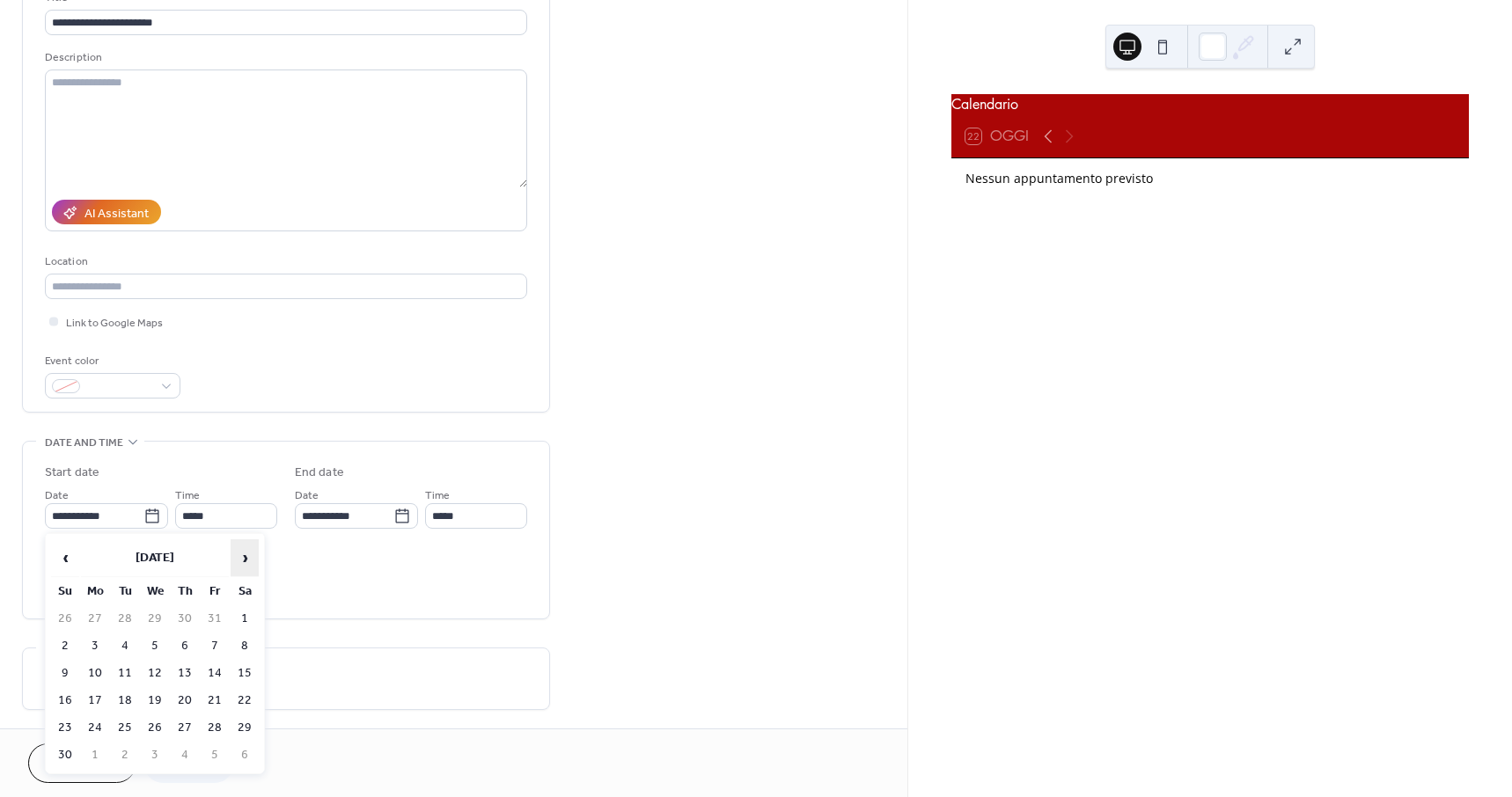 click on "›" at bounding box center (245, 558) 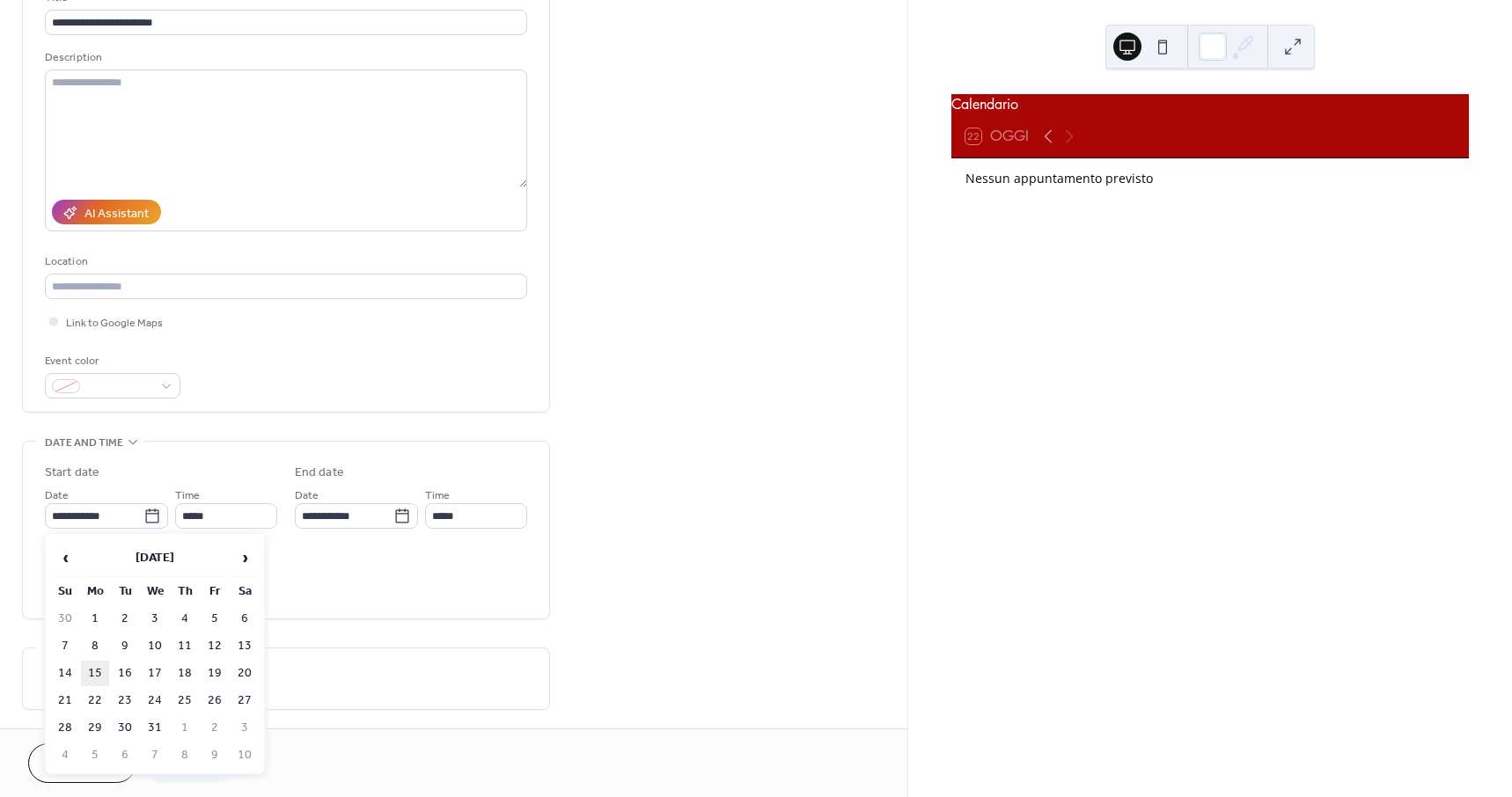 click on "15" at bounding box center [95, 673] 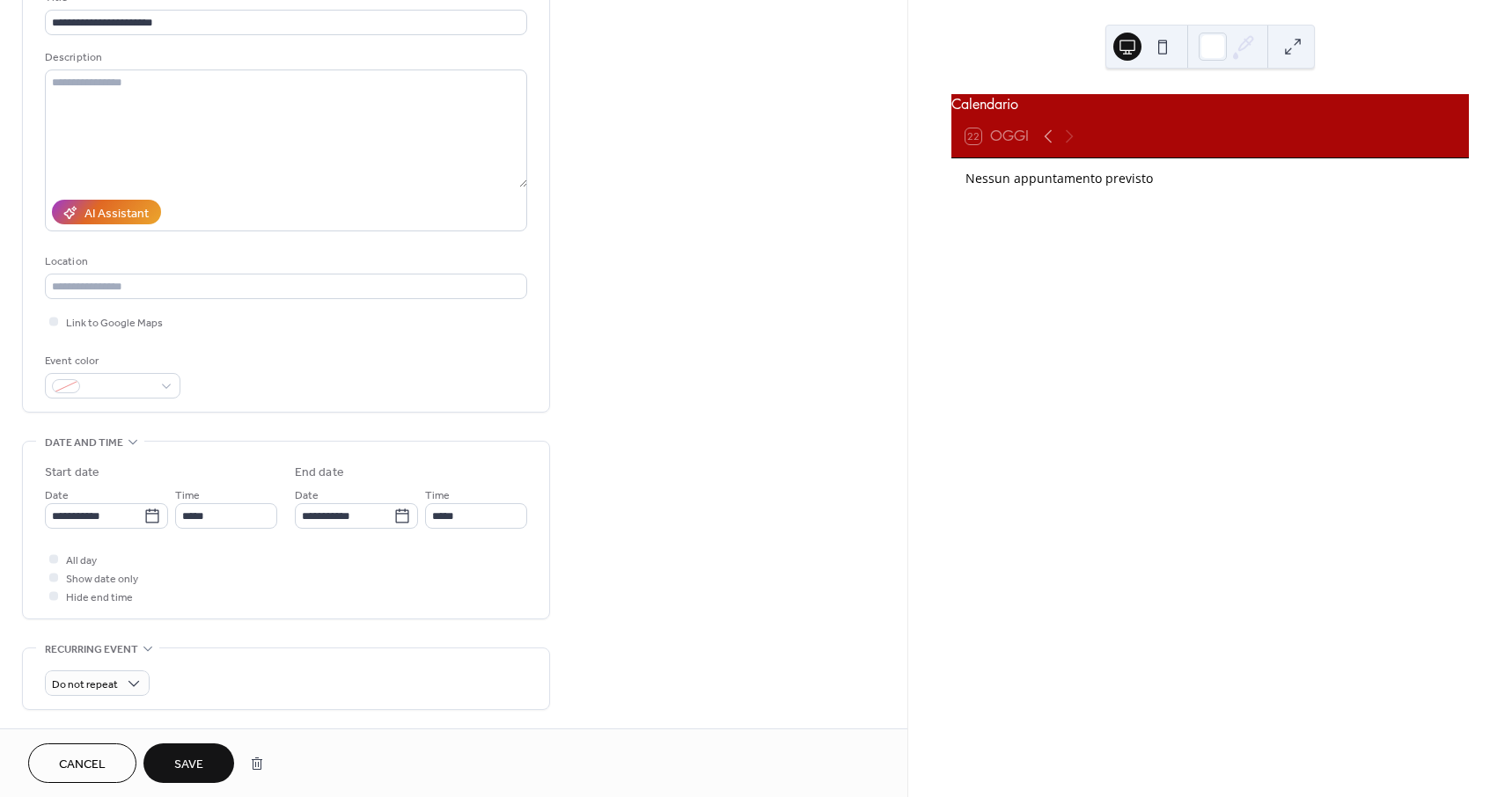 click on "**********" at bounding box center [453, 501] 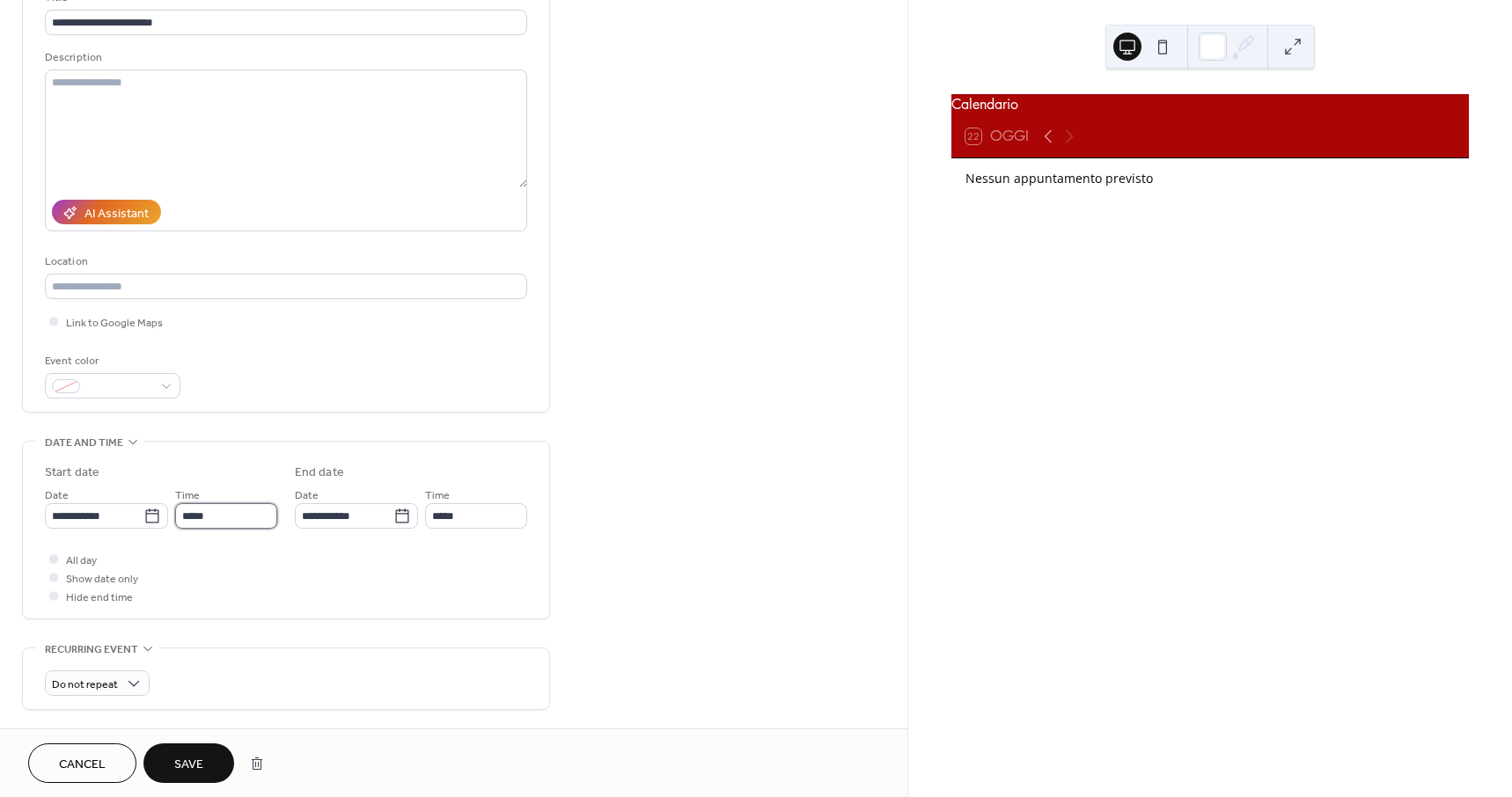 click on "*****" at bounding box center (226, 515) 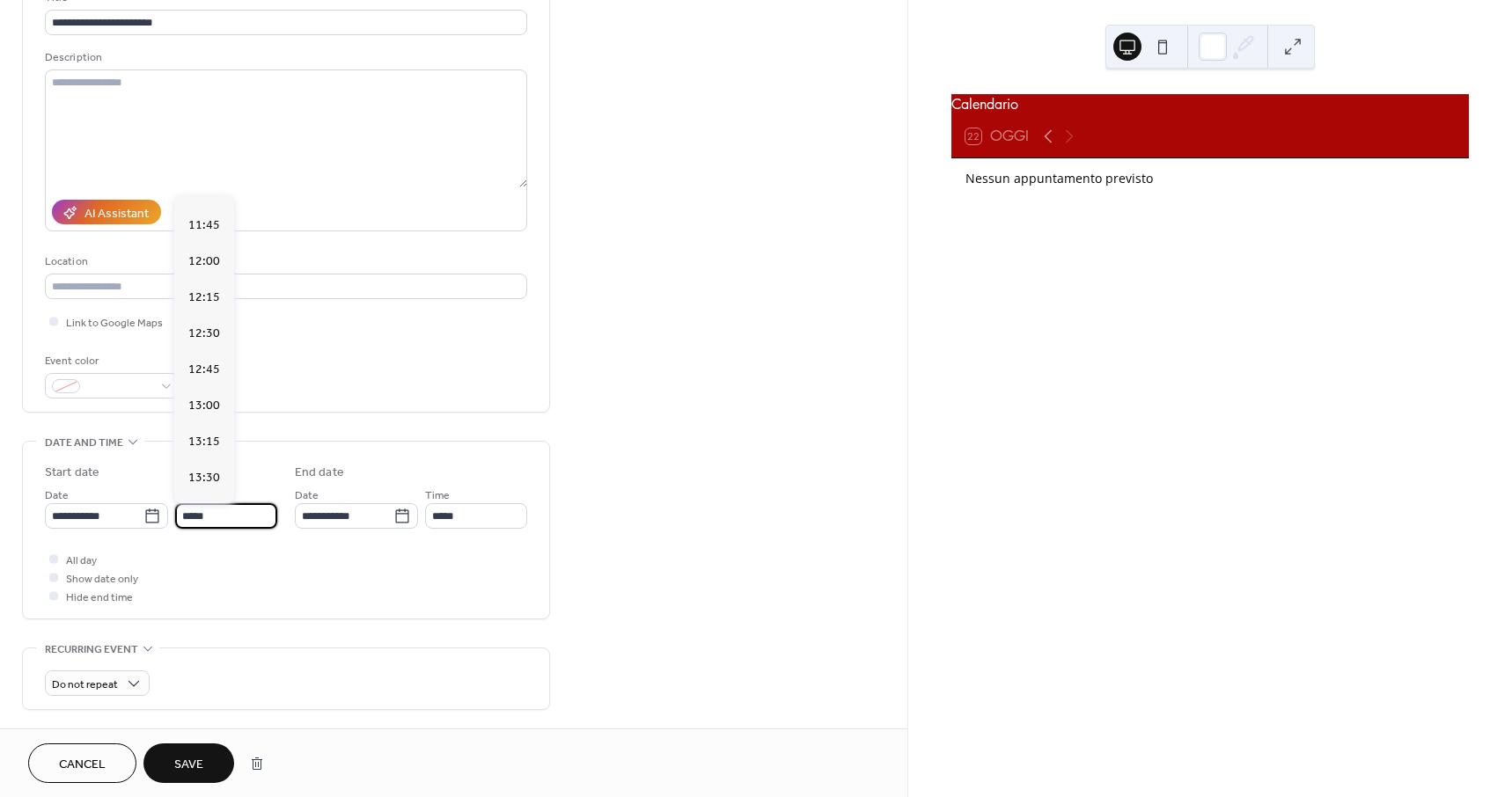 scroll, scrollTop: 1680, scrollLeft: 0, axis: vertical 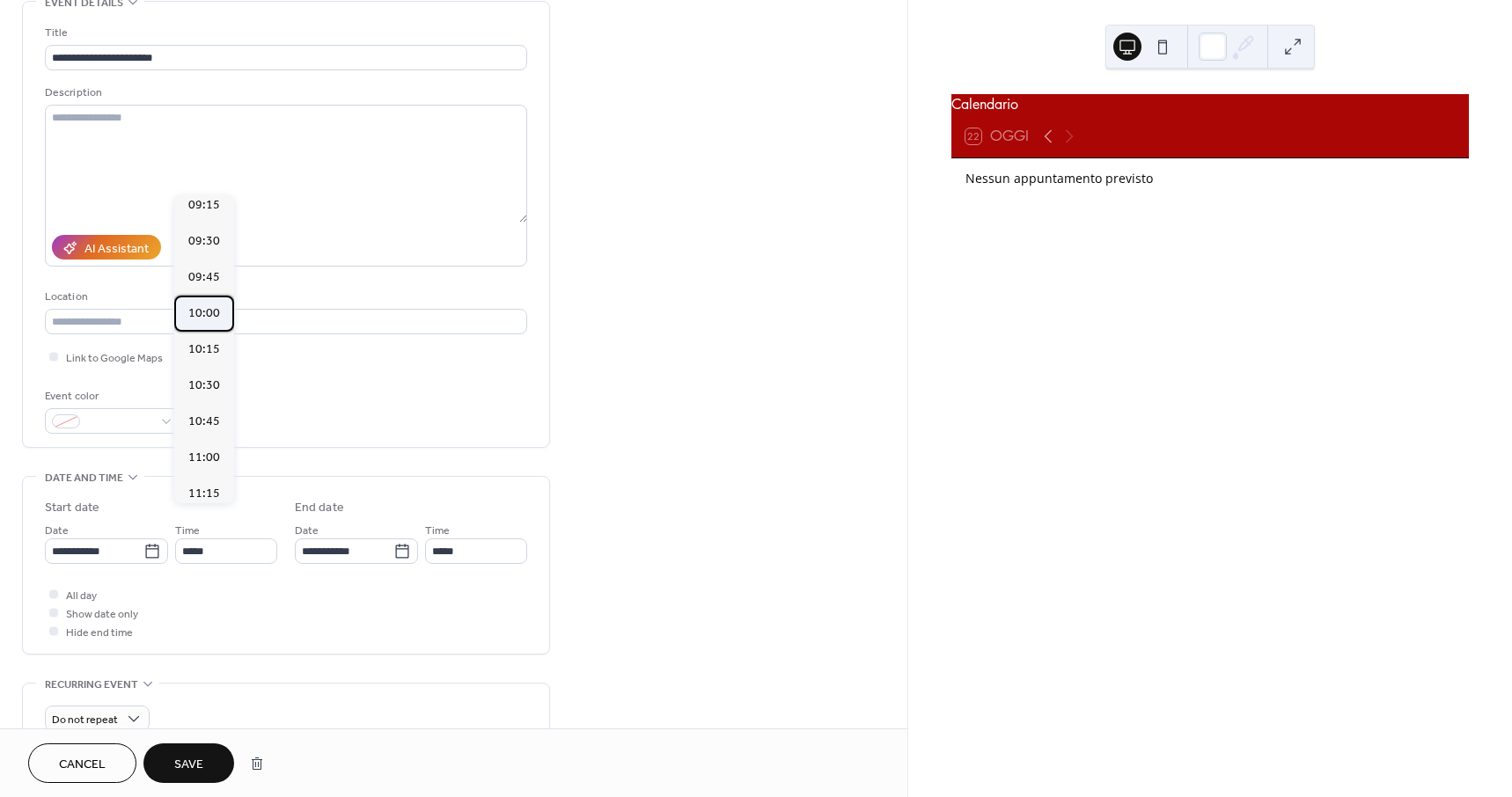 click on "10:00" at bounding box center [204, 313] 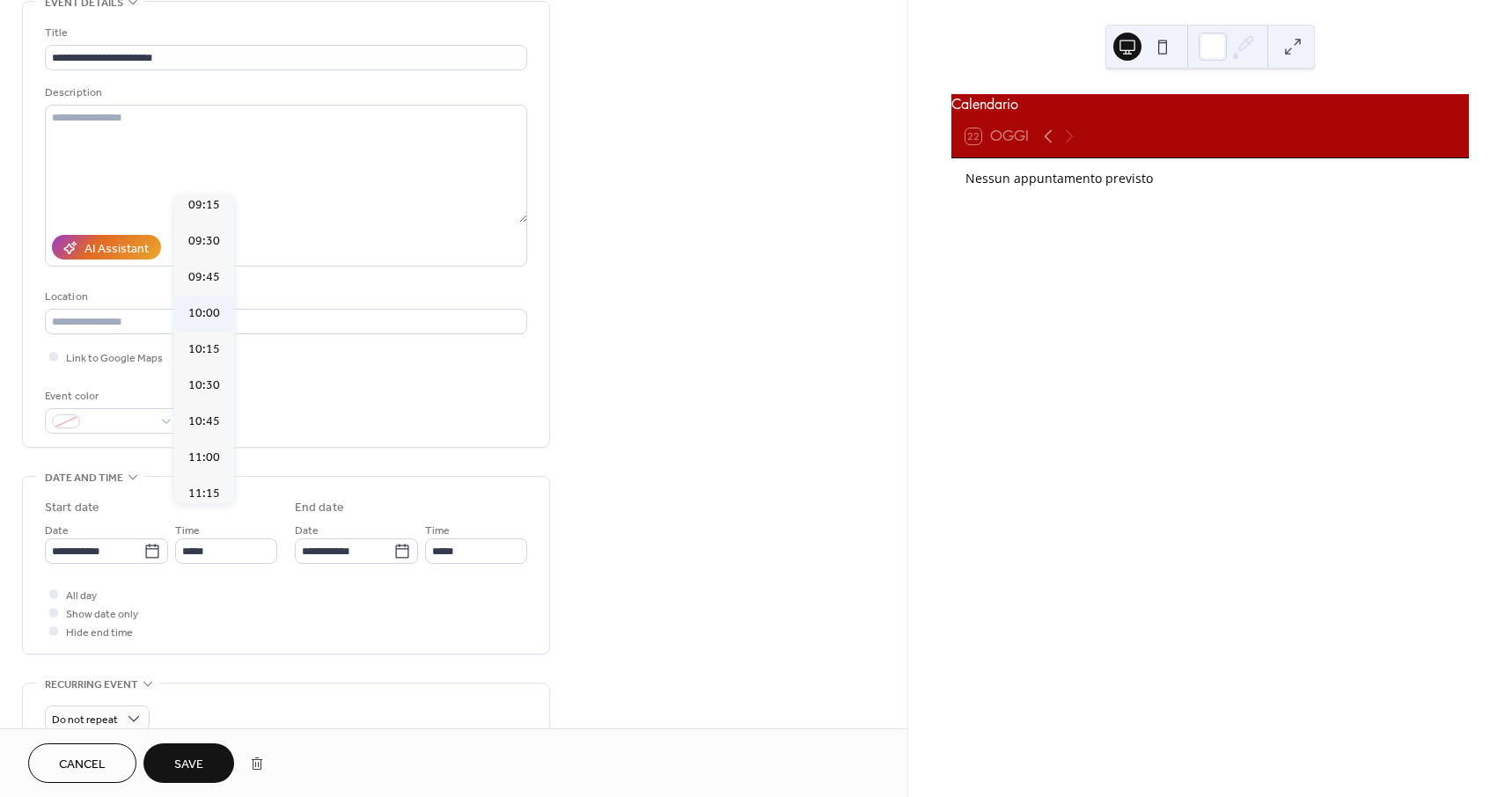 type on "*****" 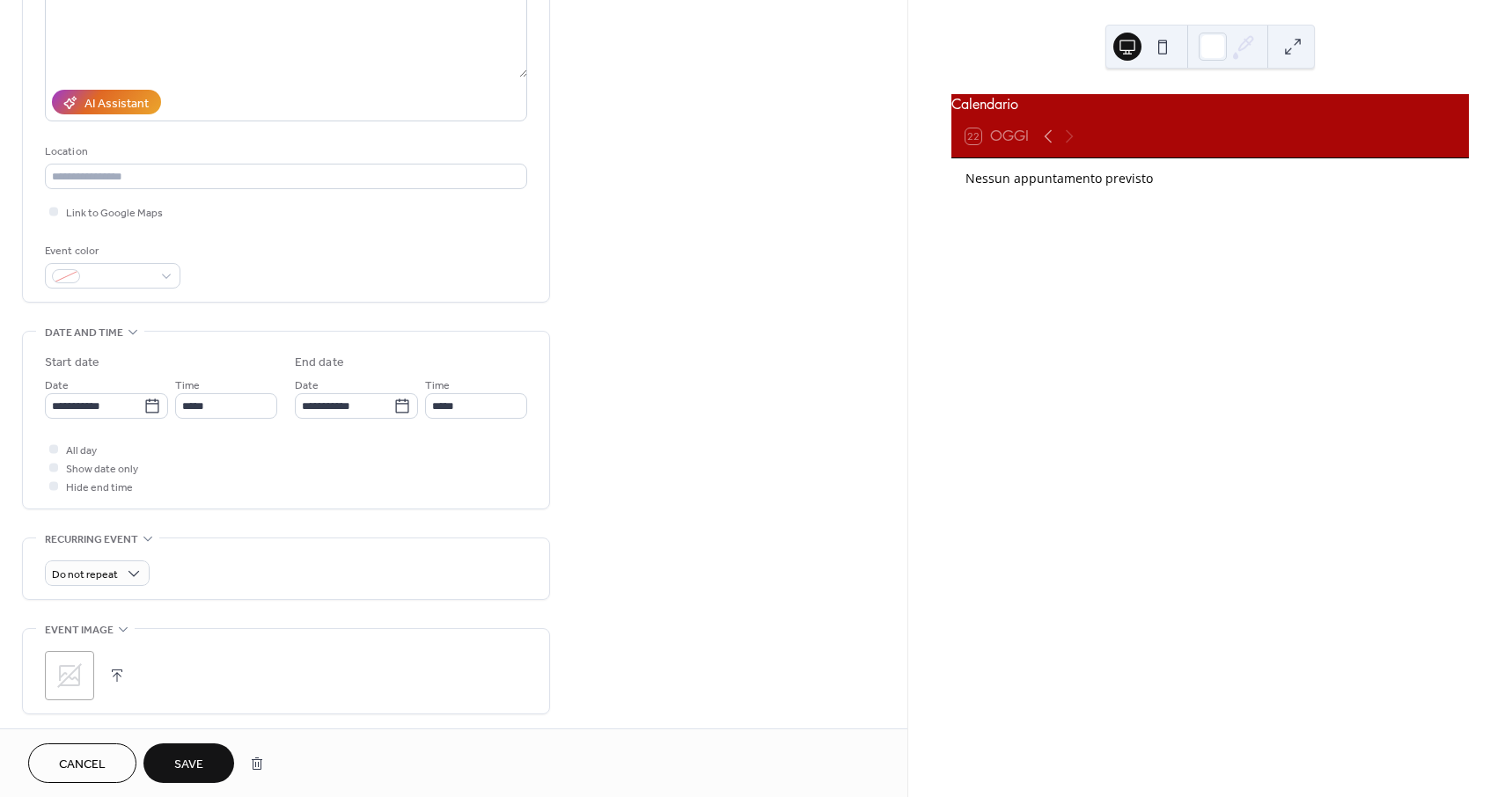 scroll, scrollTop: 245, scrollLeft: 0, axis: vertical 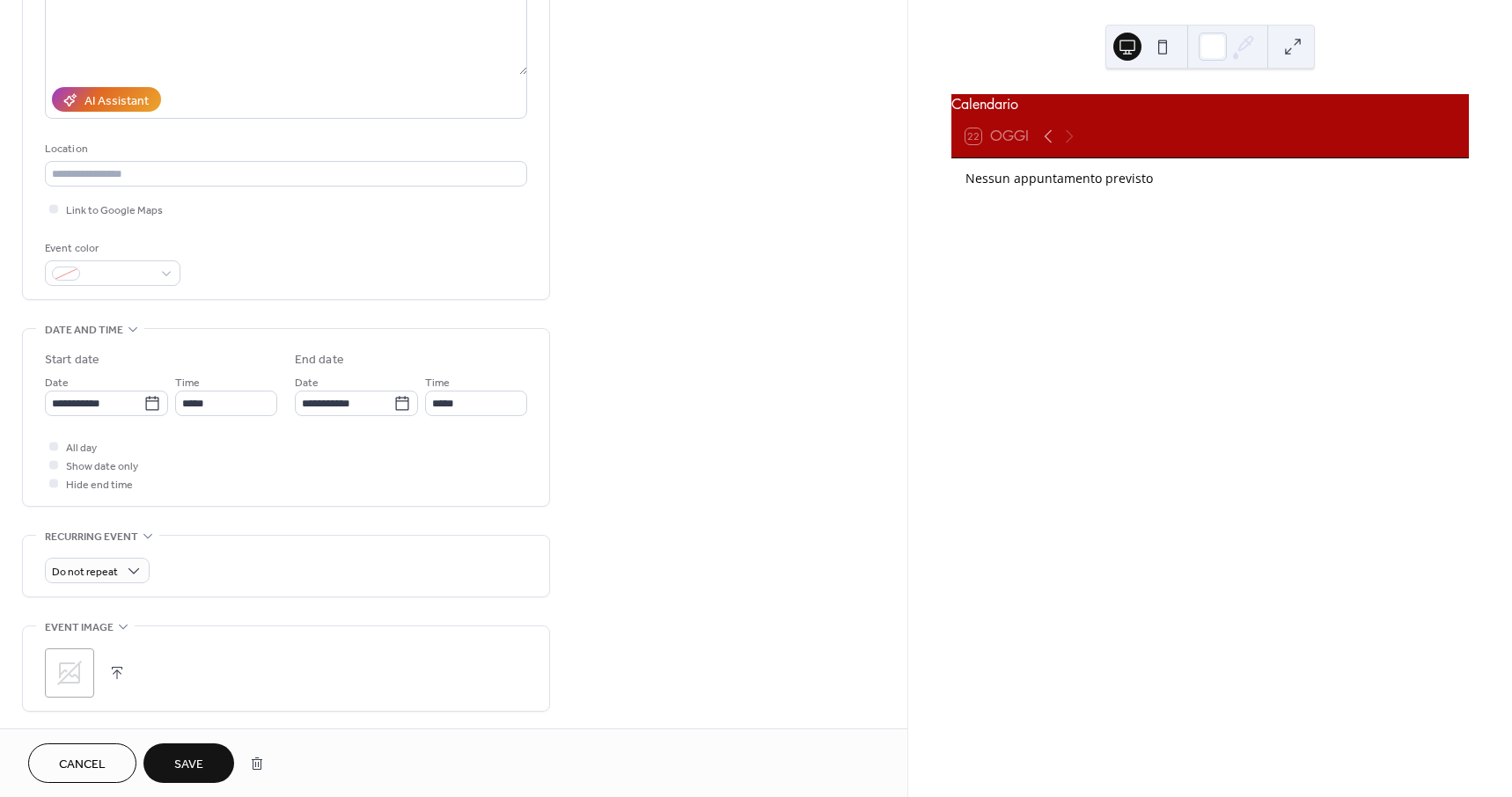 click on "Save" at bounding box center [188, 764] 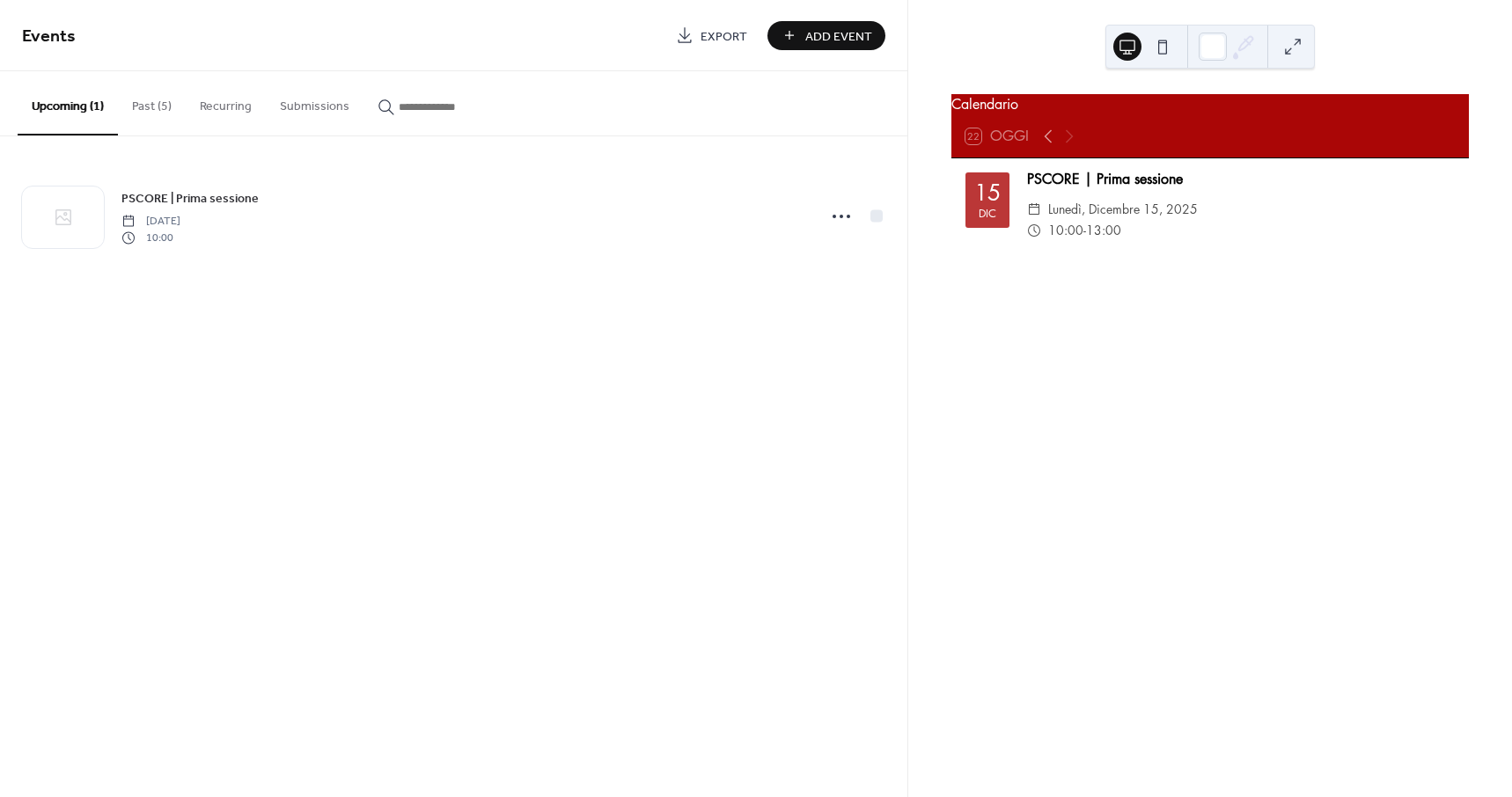 click on "Past (5)" at bounding box center (151, 102) 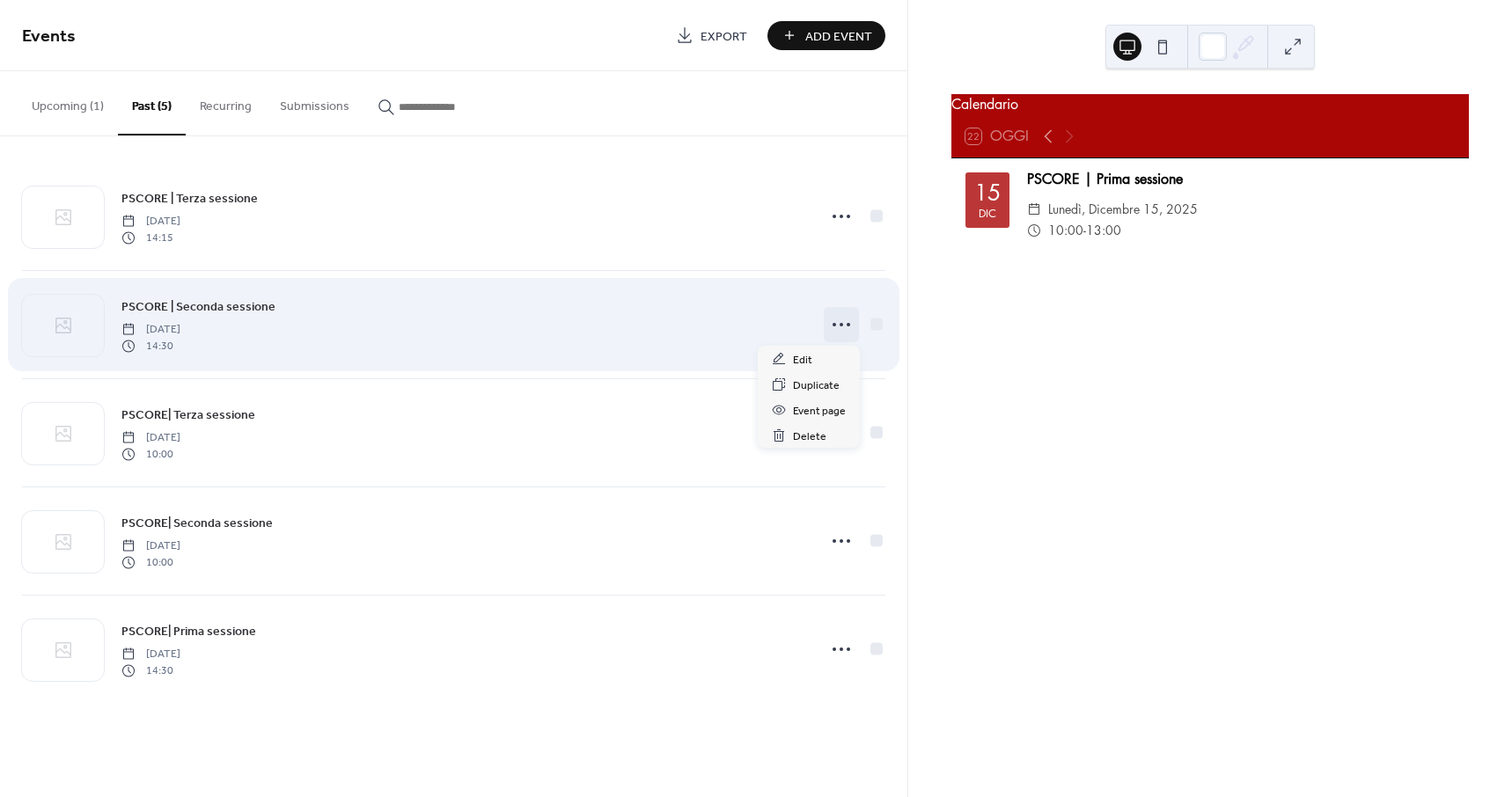 click 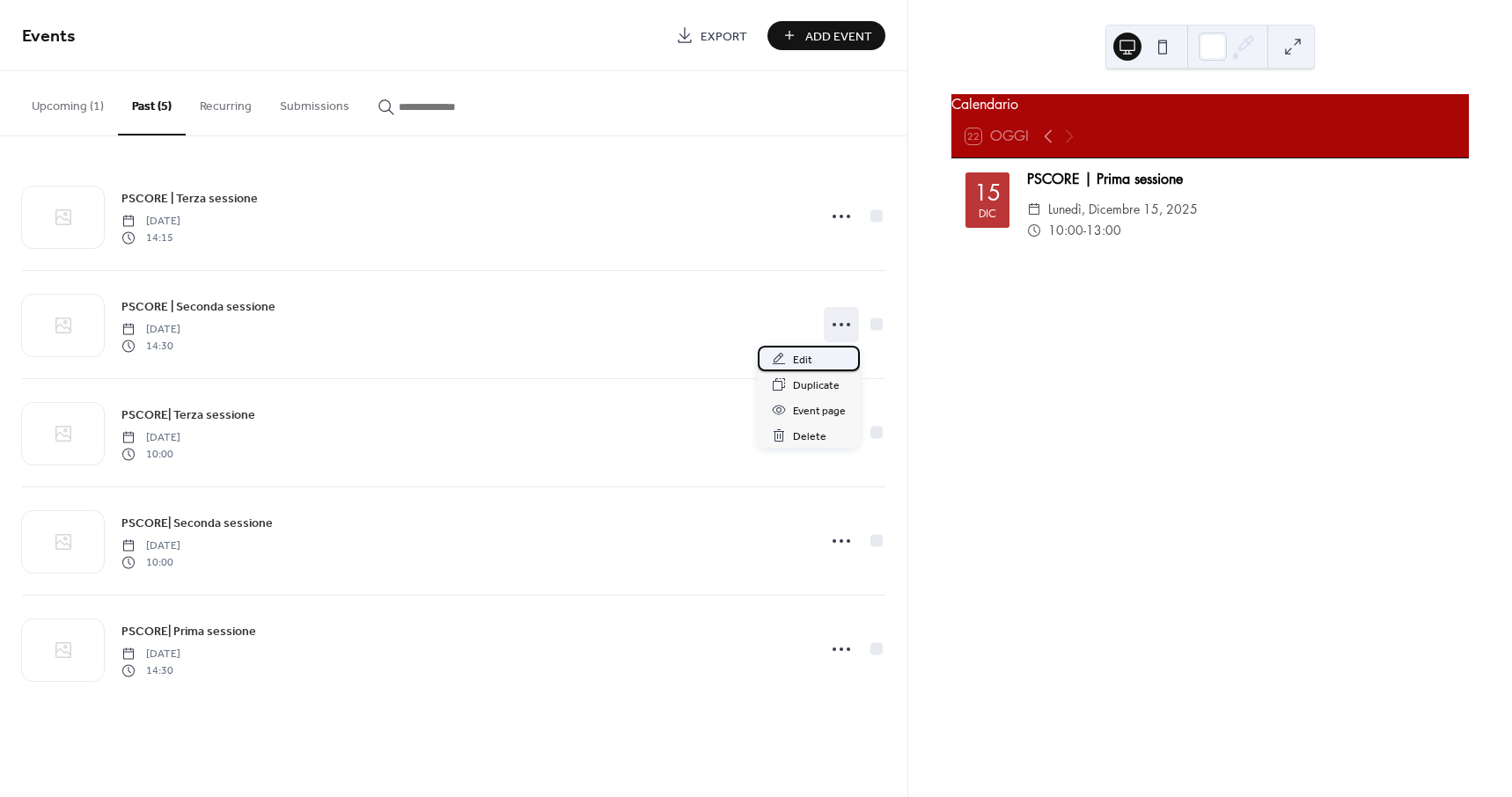 click on "Edit" at bounding box center (809, 358) 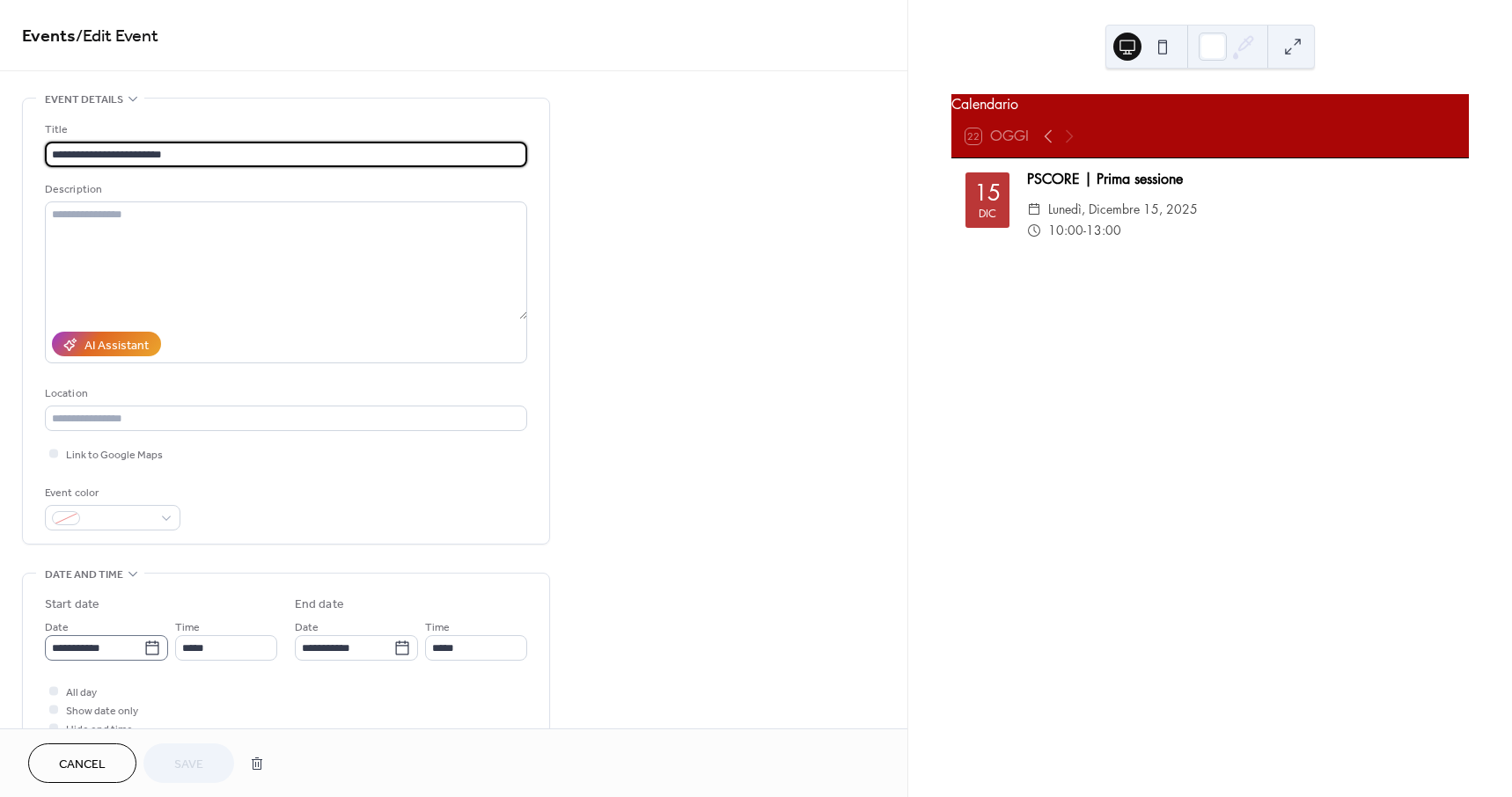 click 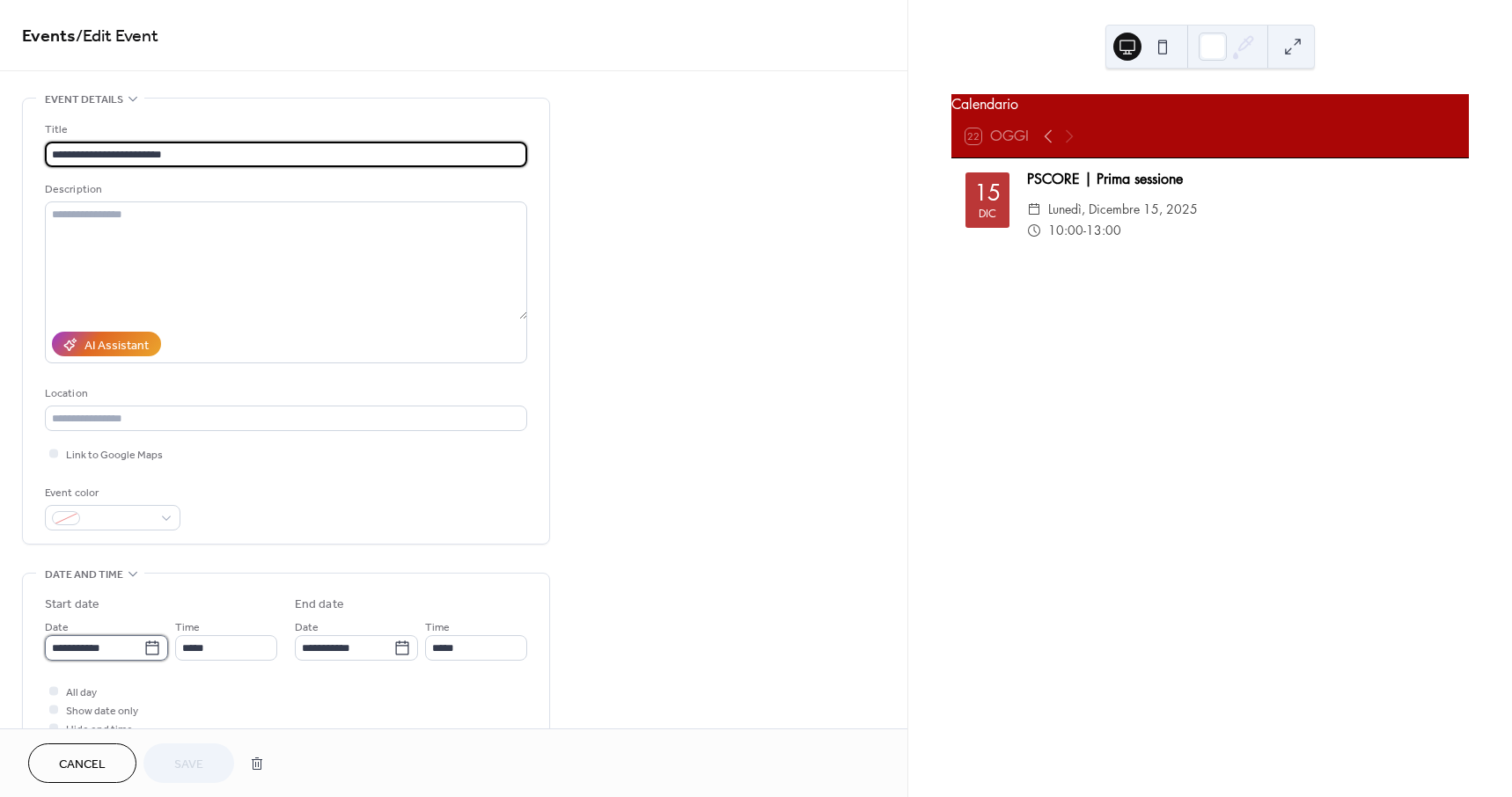 click on "**********" at bounding box center [94, 647] 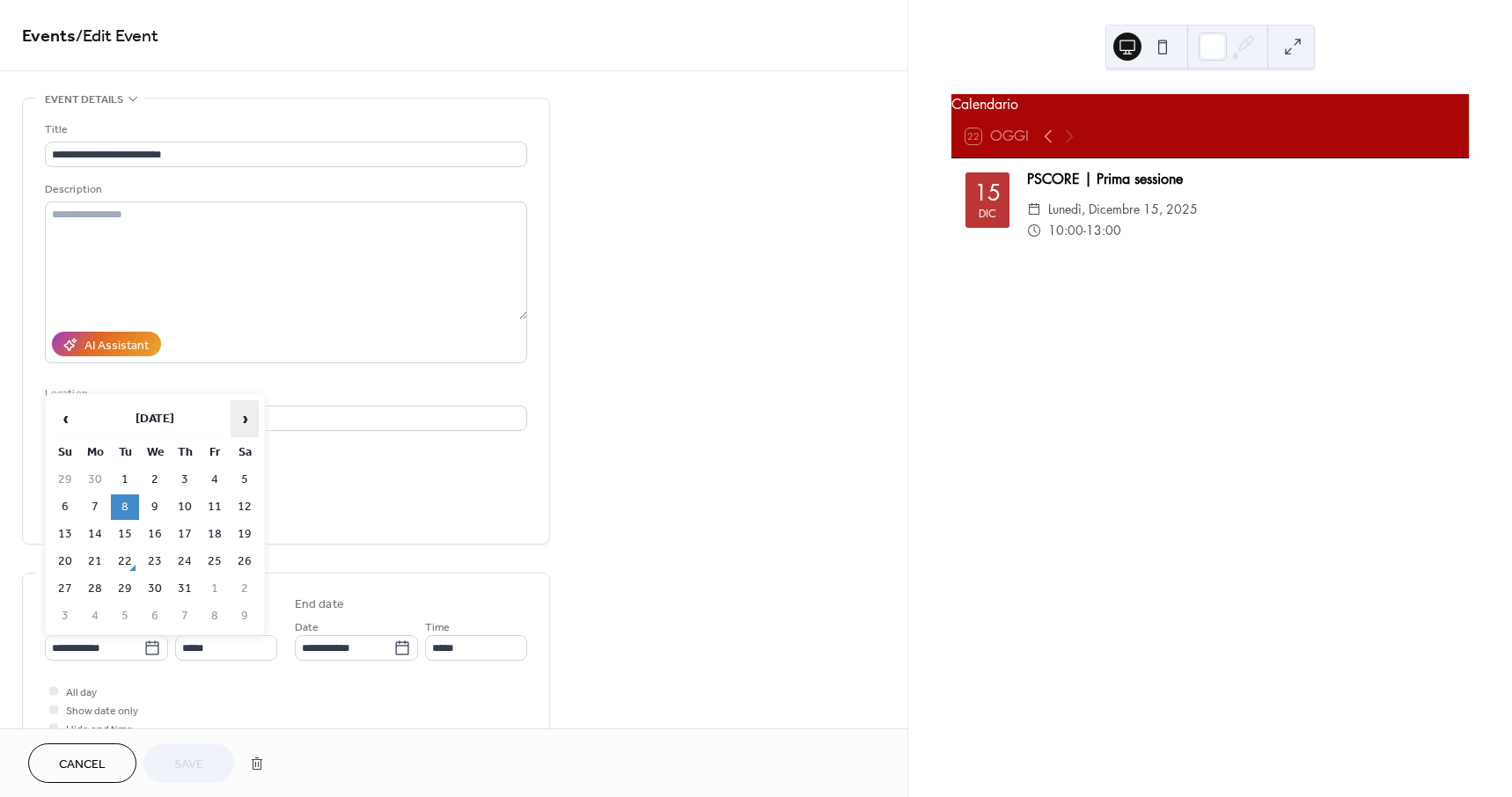 click on "›" at bounding box center [245, 419] 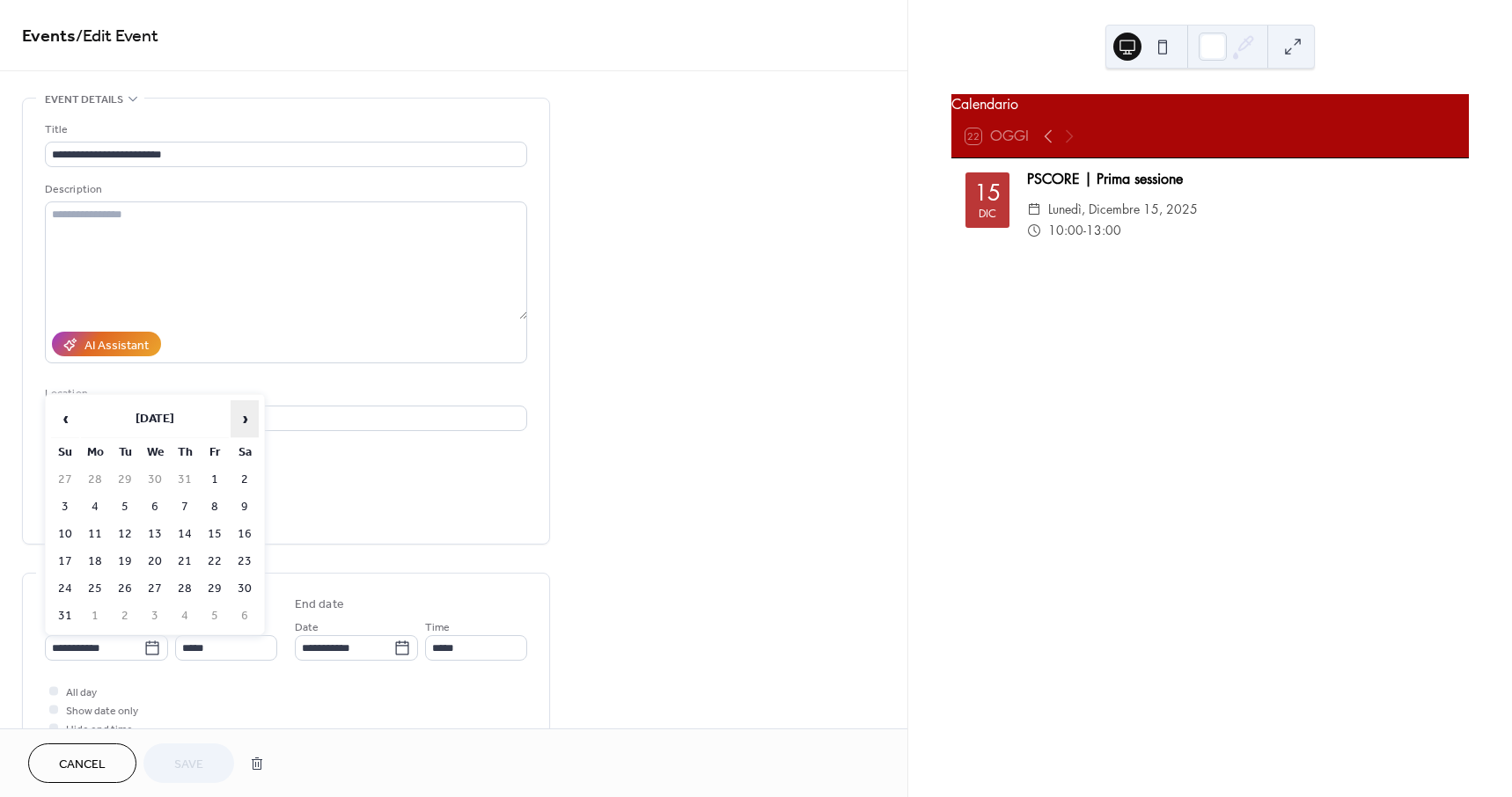 click on "›" at bounding box center (245, 419) 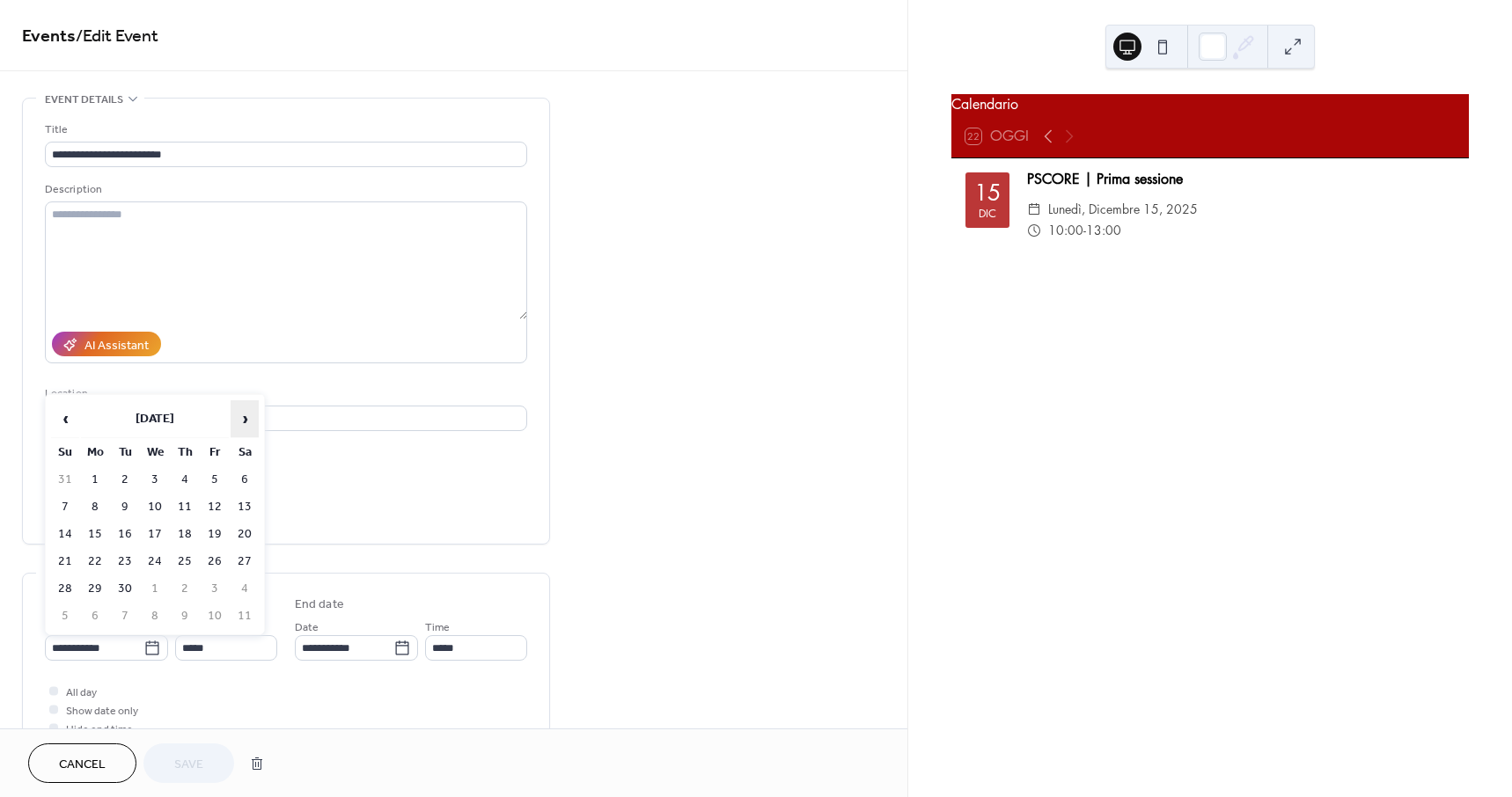 click on "›" at bounding box center (245, 419) 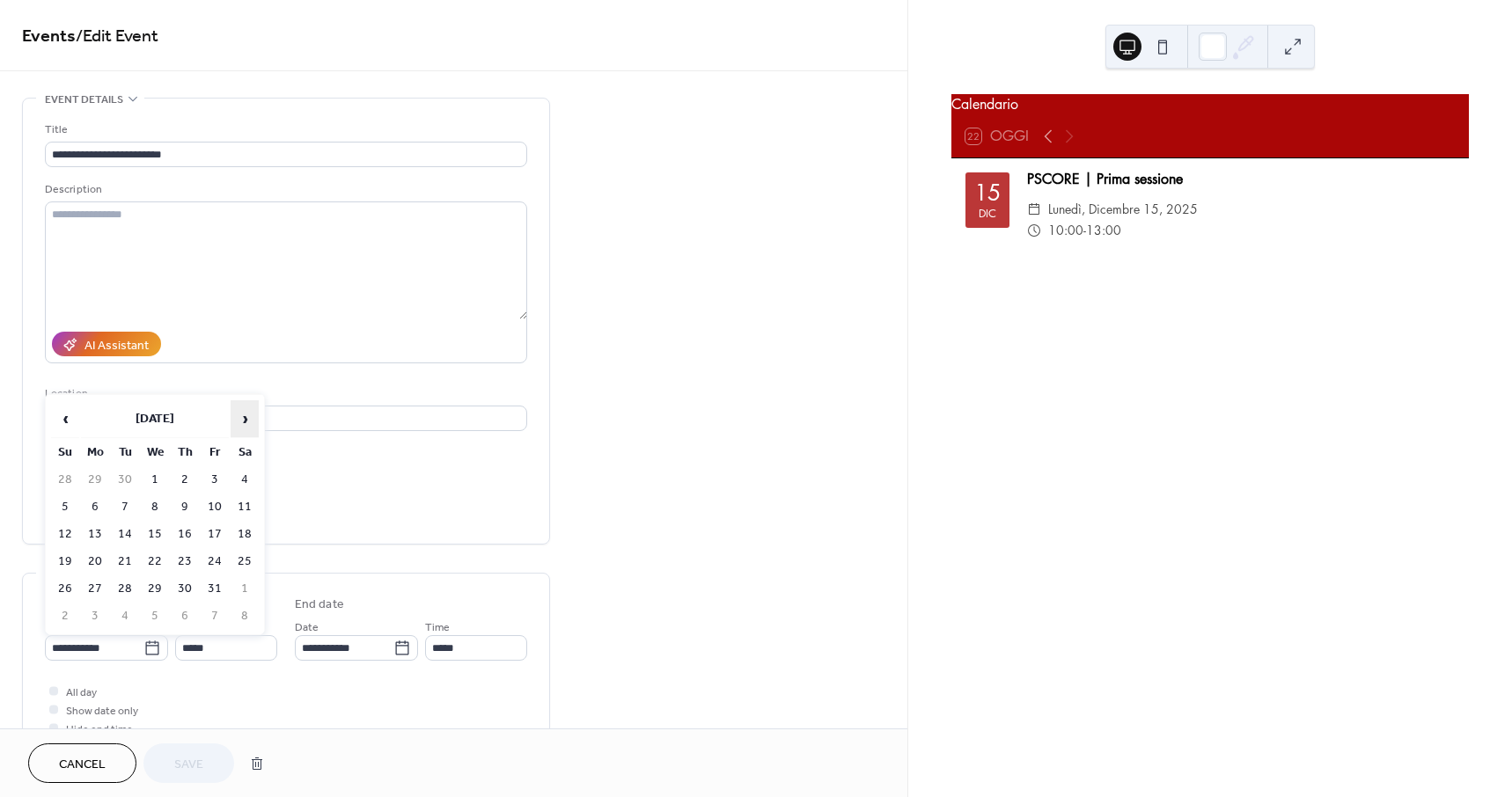 click on "›" at bounding box center [245, 419] 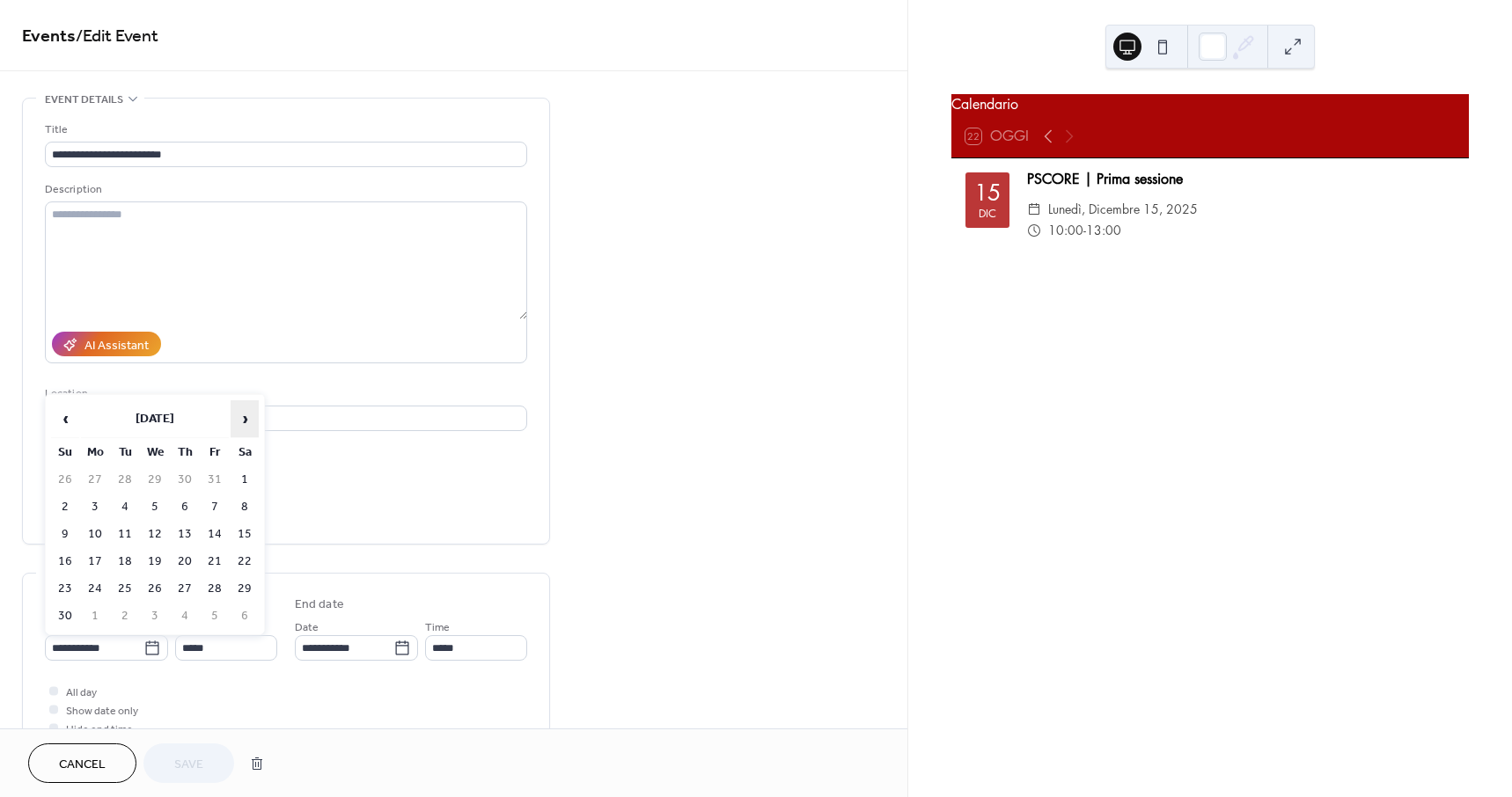 click on "›" at bounding box center (245, 419) 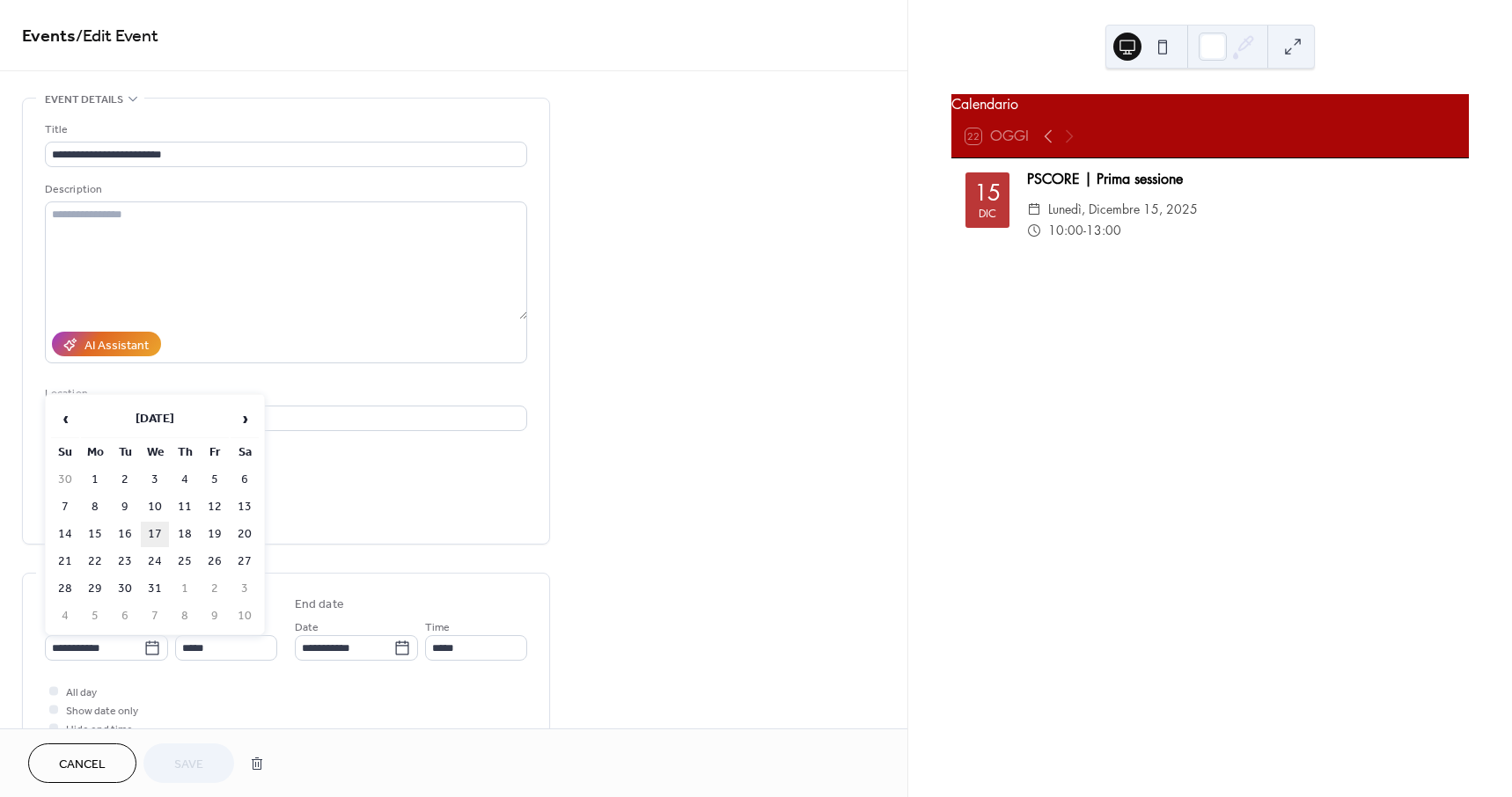 click on "17" at bounding box center (155, 534) 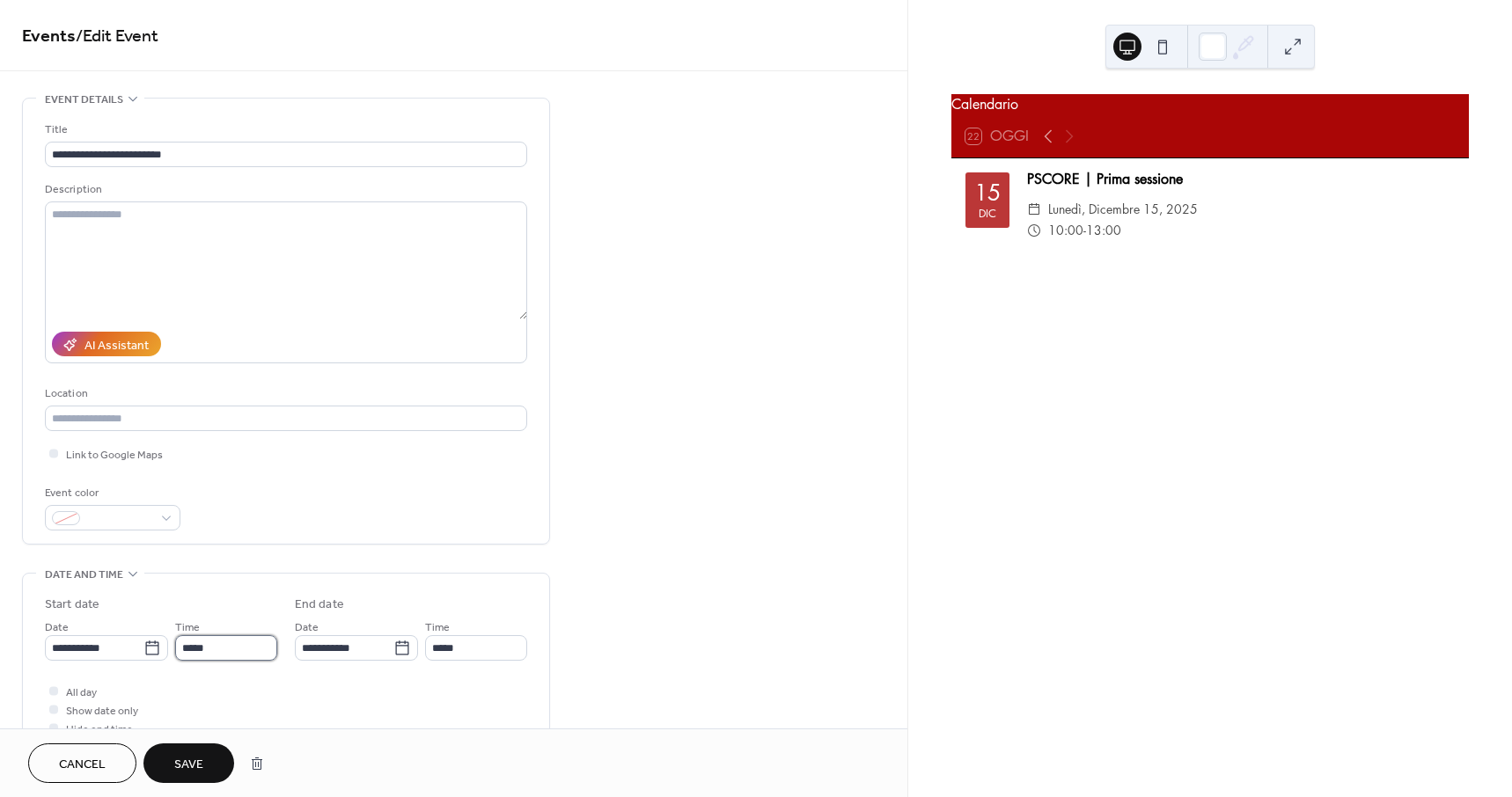 click on "*****" at bounding box center [226, 647] 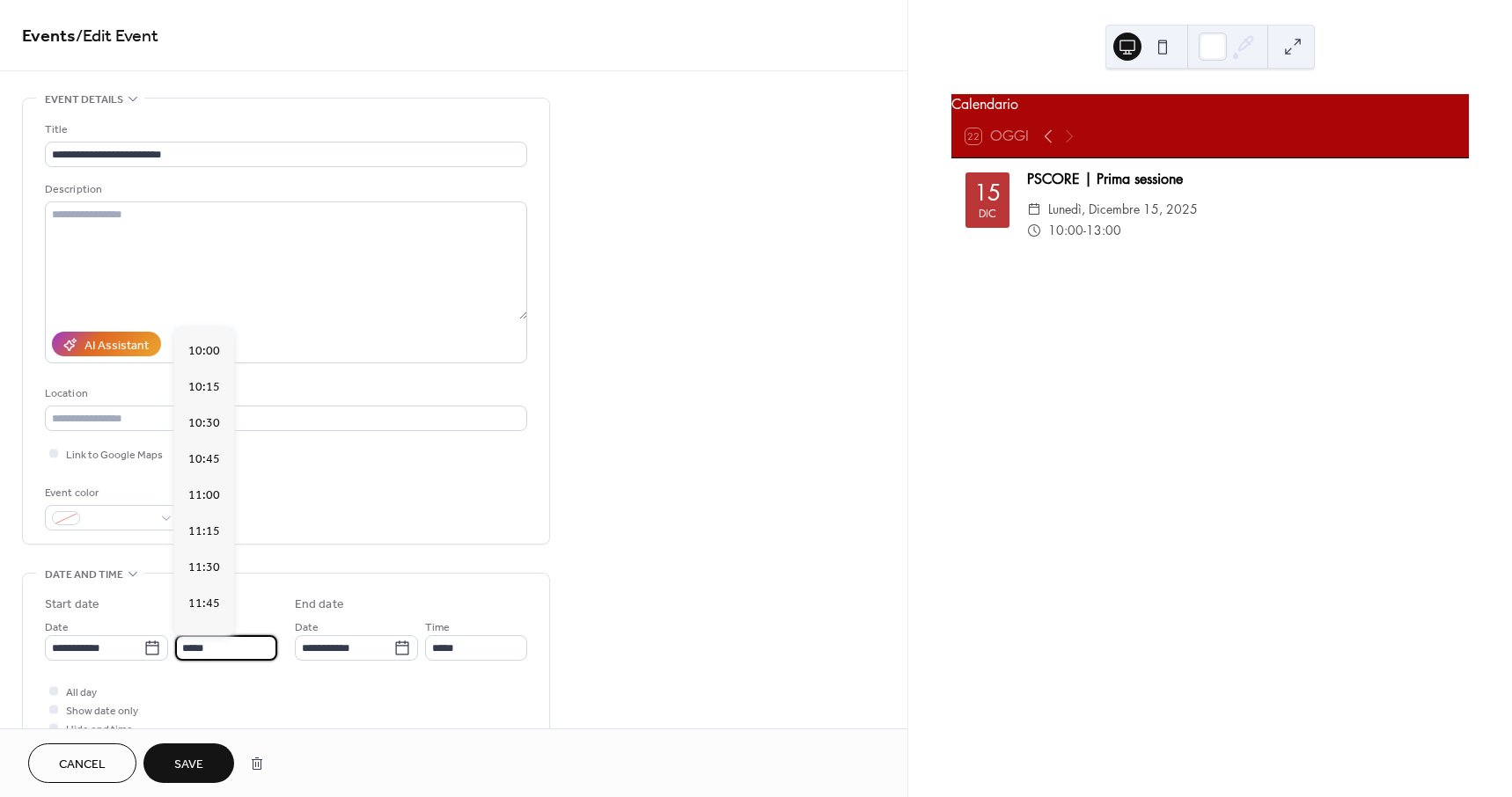 scroll, scrollTop: 1435, scrollLeft: 0, axis: vertical 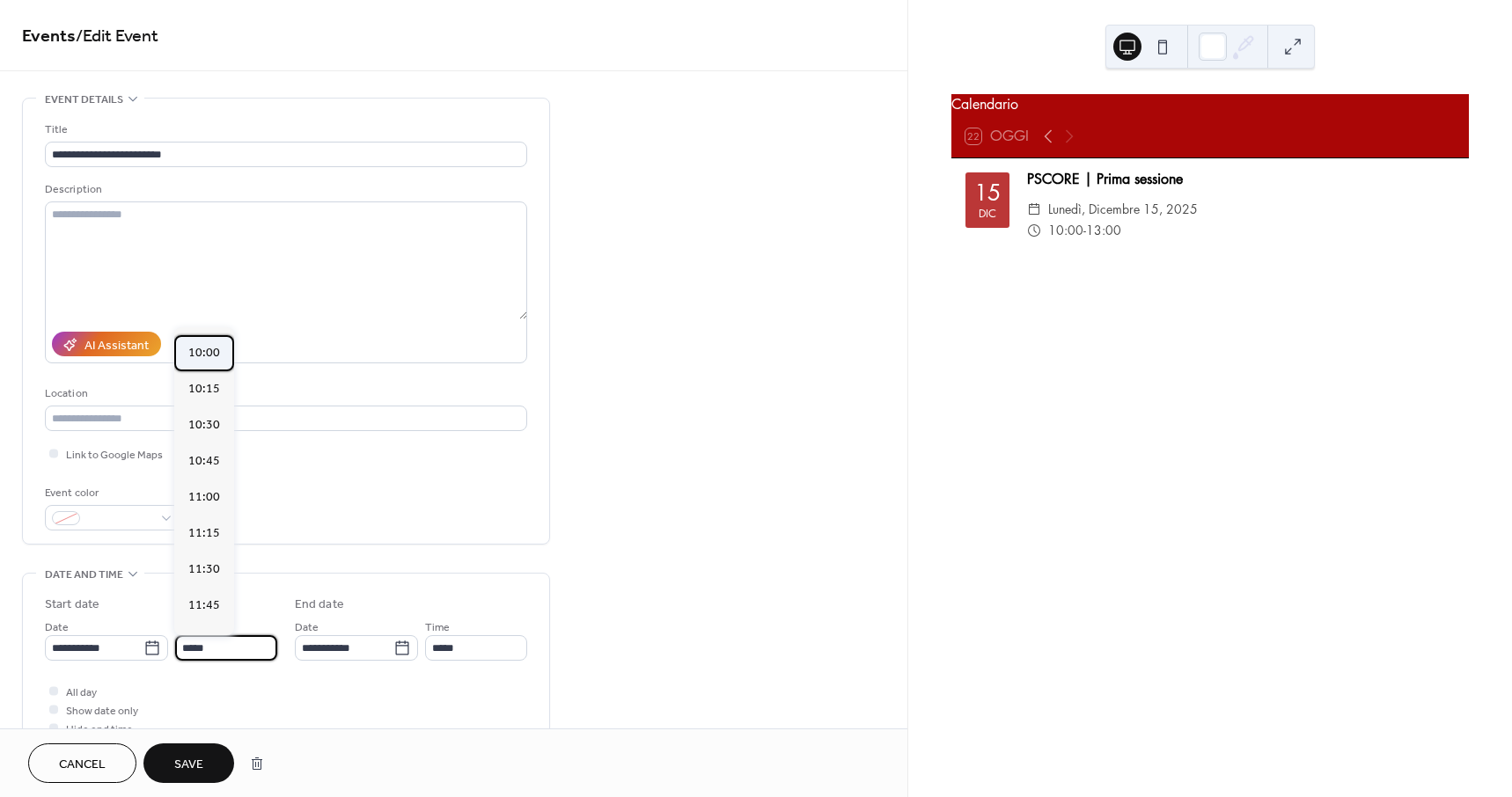 click on "10:00" at bounding box center [204, 353] 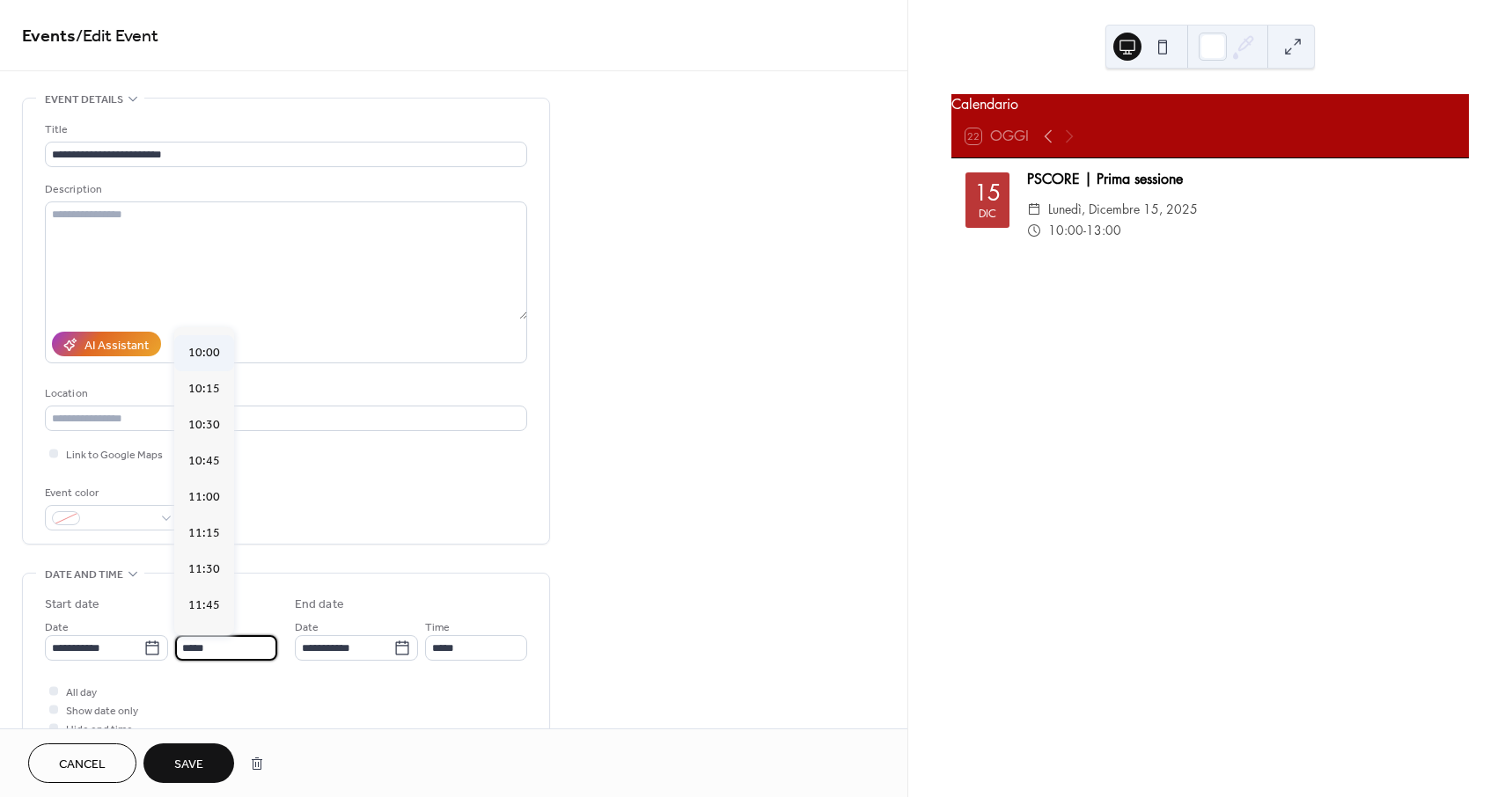 type on "*****" 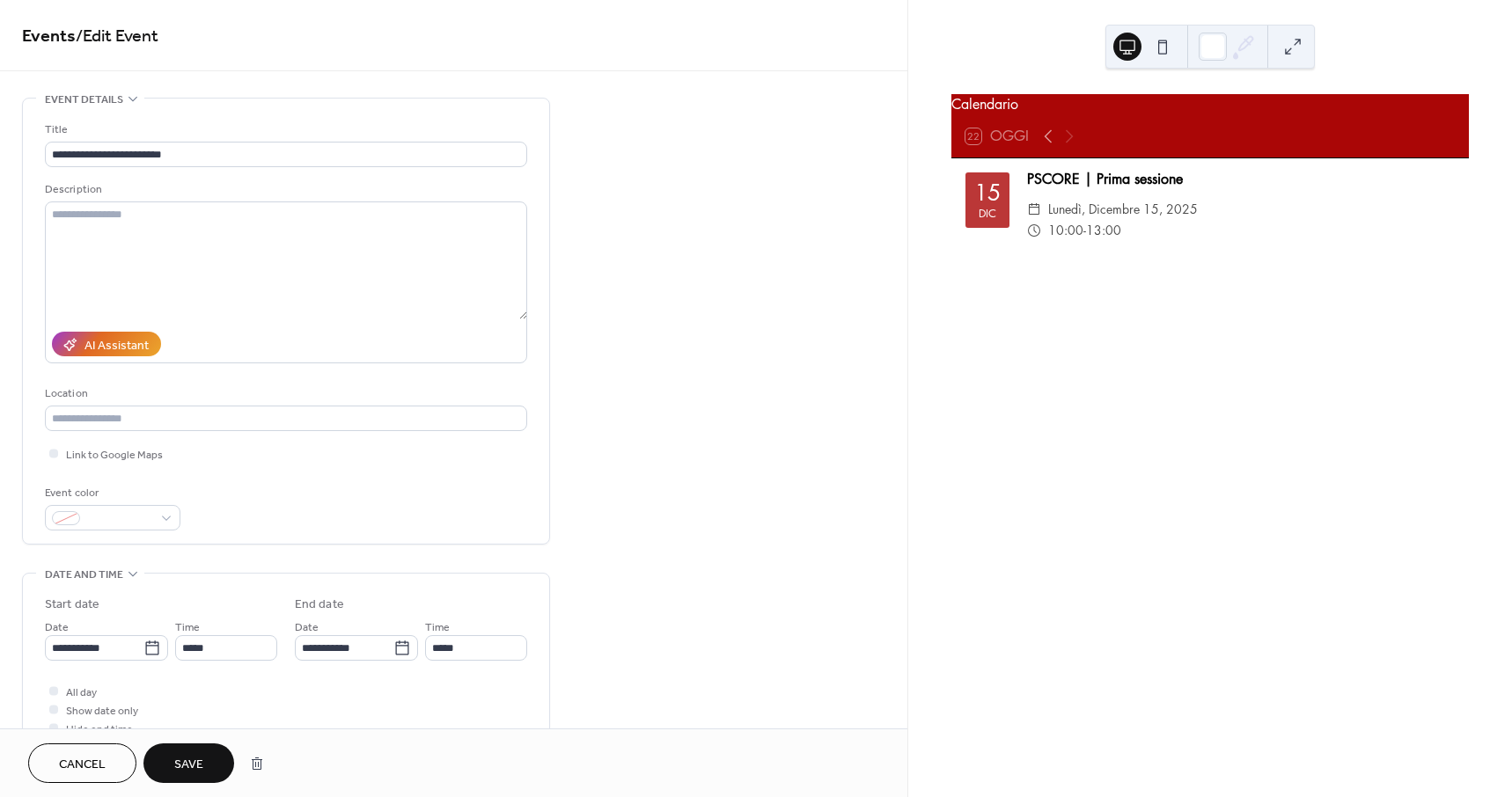 click on "Save" at bounding box center [188, 764] 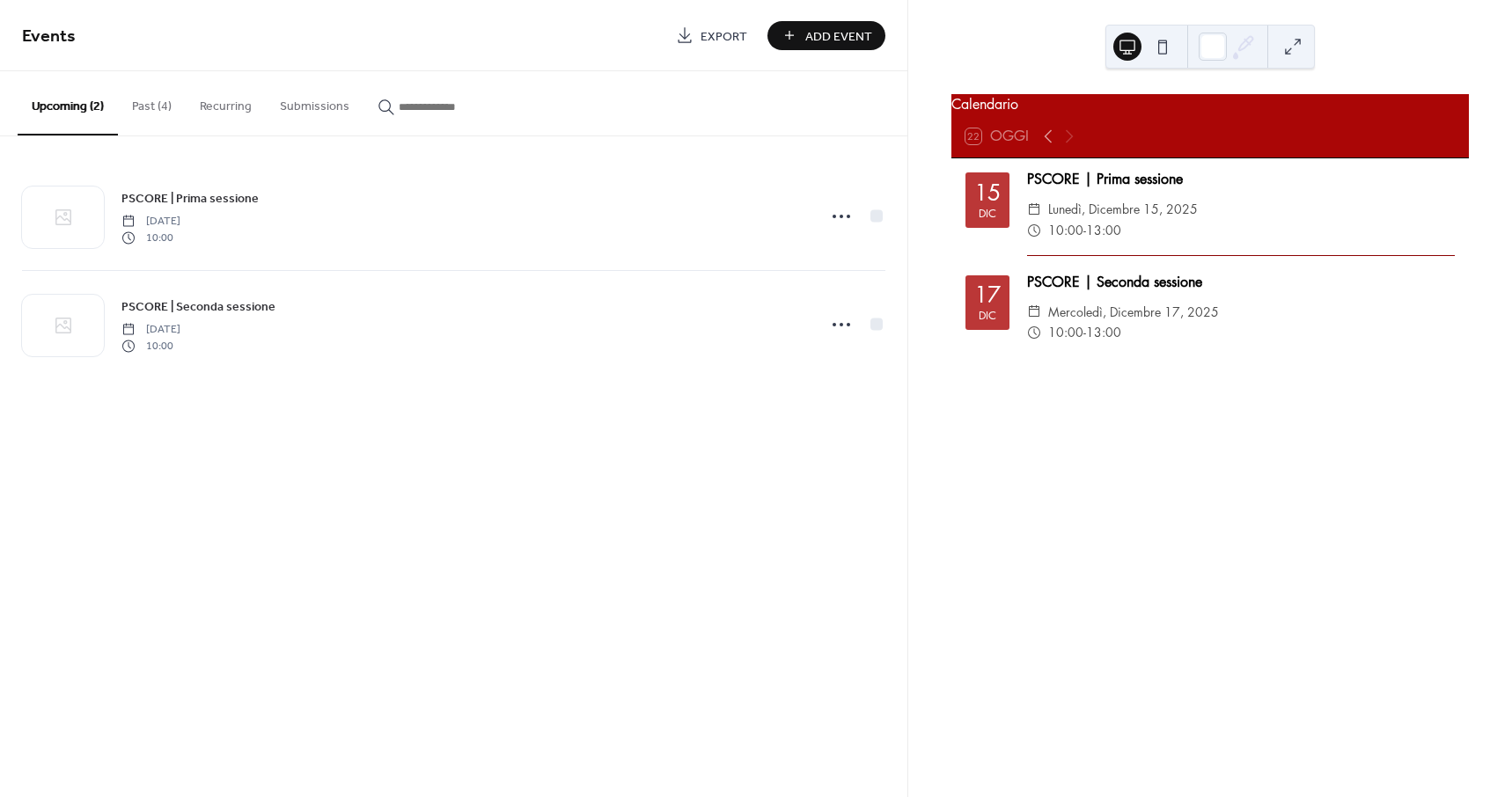 click on "Past (4)" at bounding box center (151, 102) 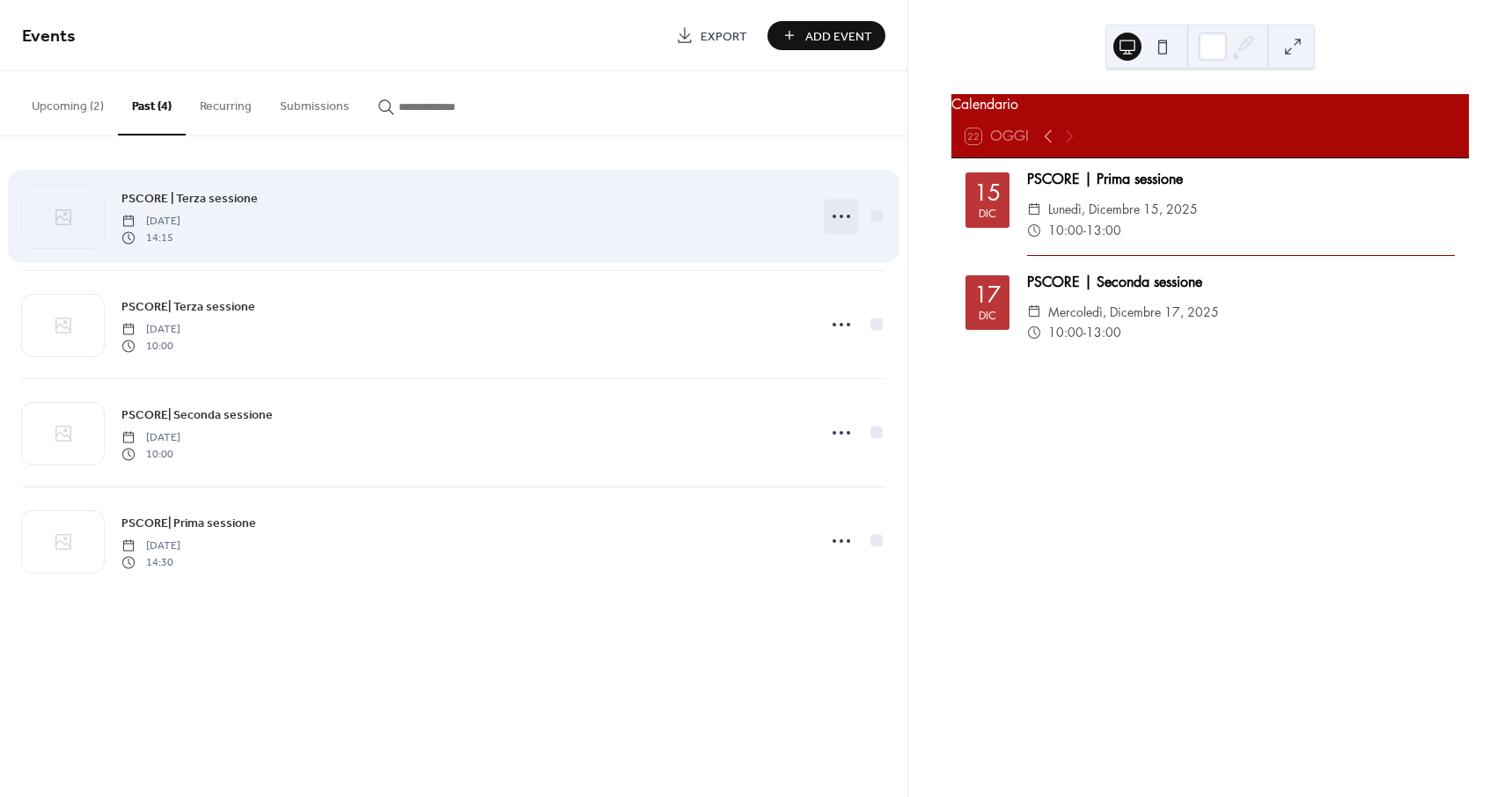 click 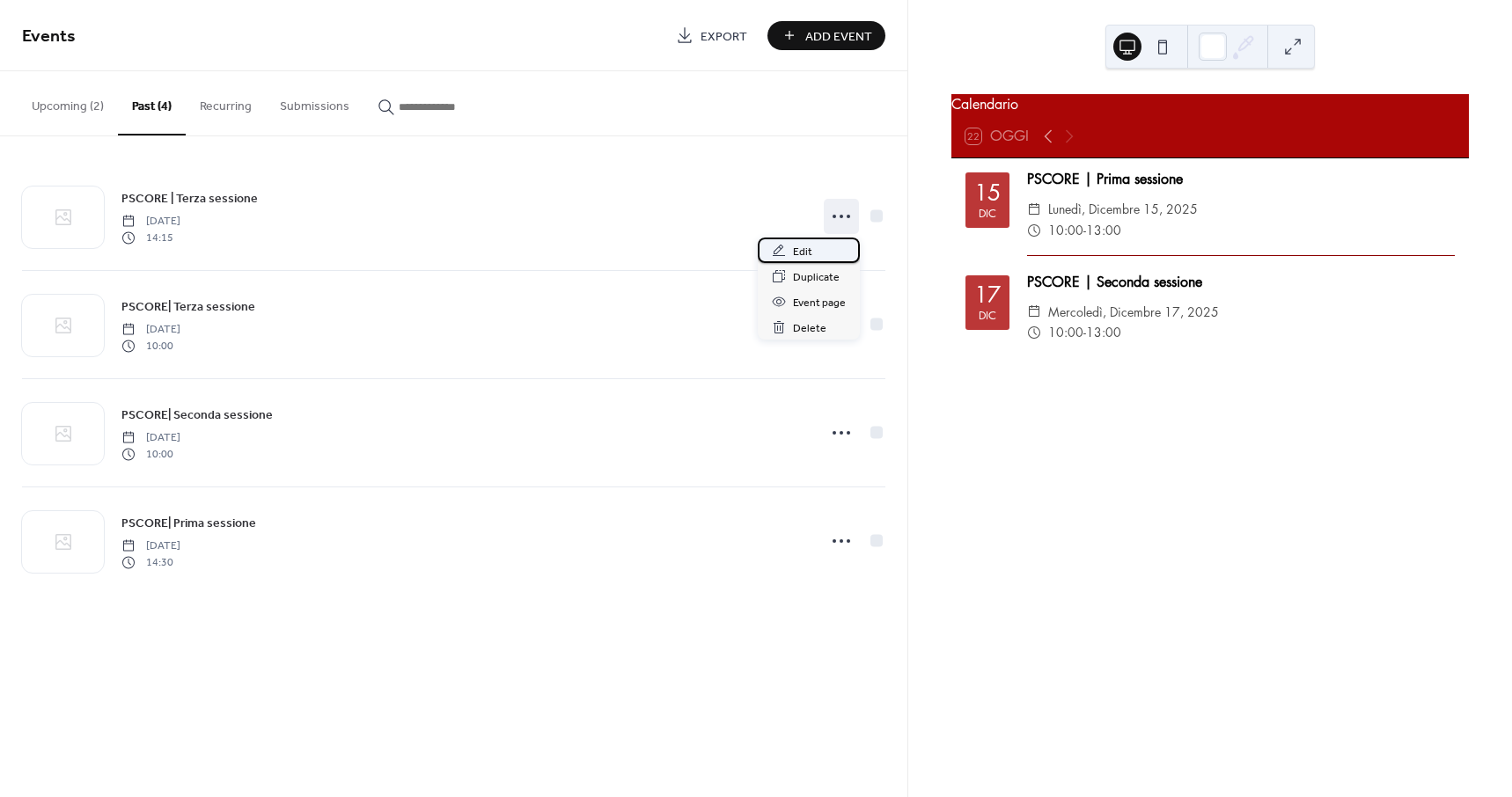 click on "Edit" at bounding box center [803, 252] 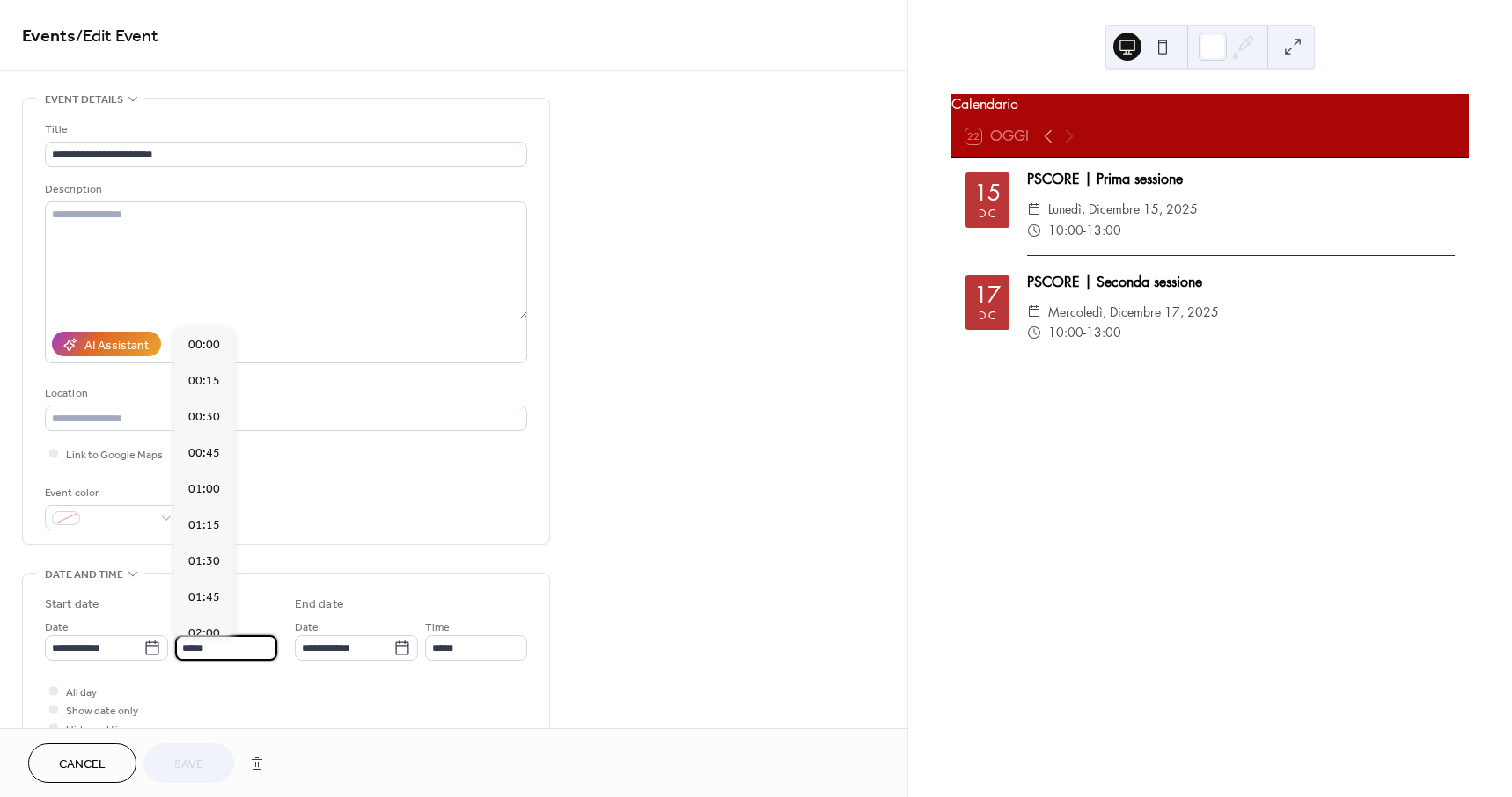 click on "*****" at bounding box center [226, 647] 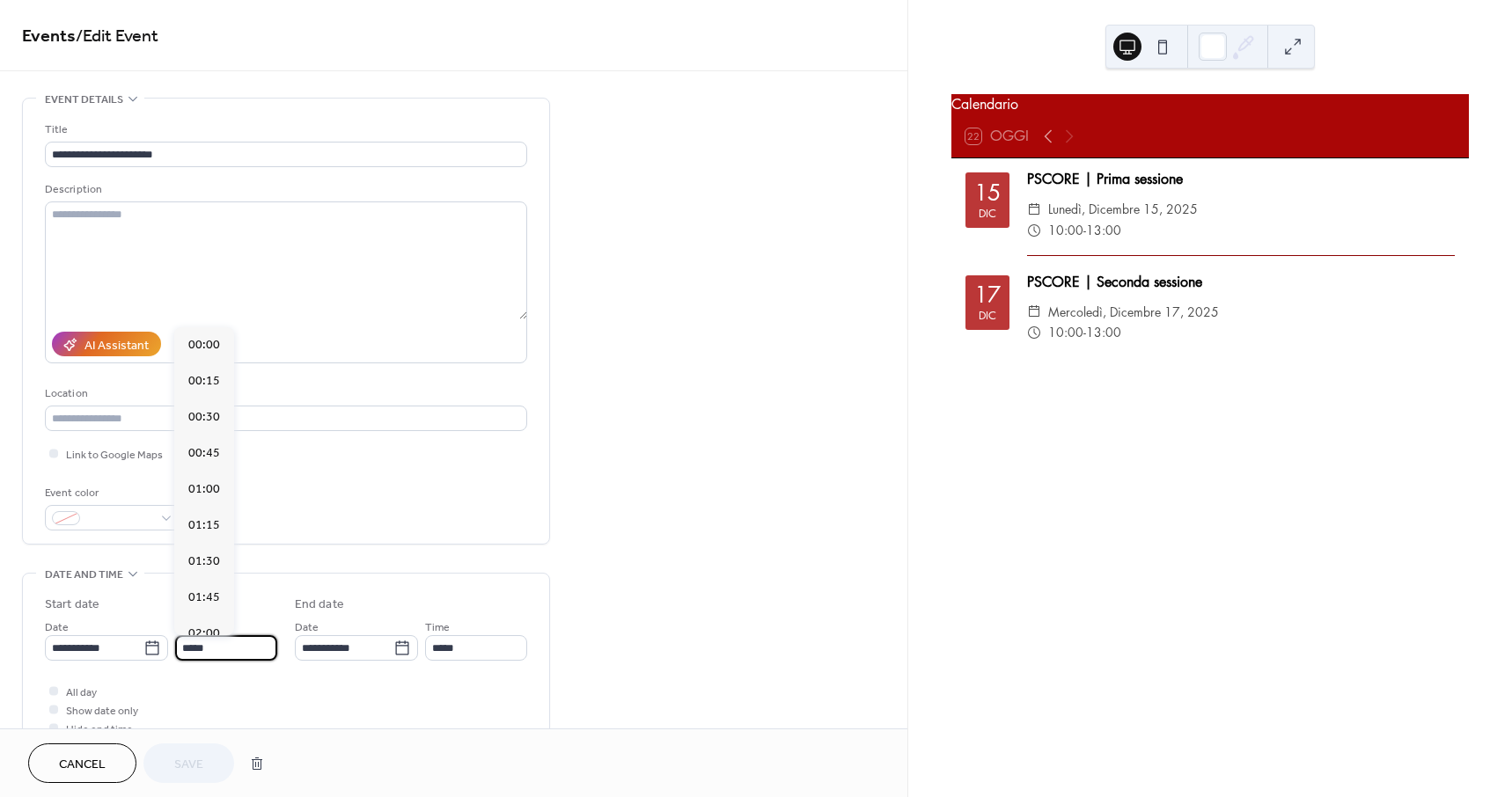 scroll, scrollTop: 2056, scrollLeft: 0, axis: vertical 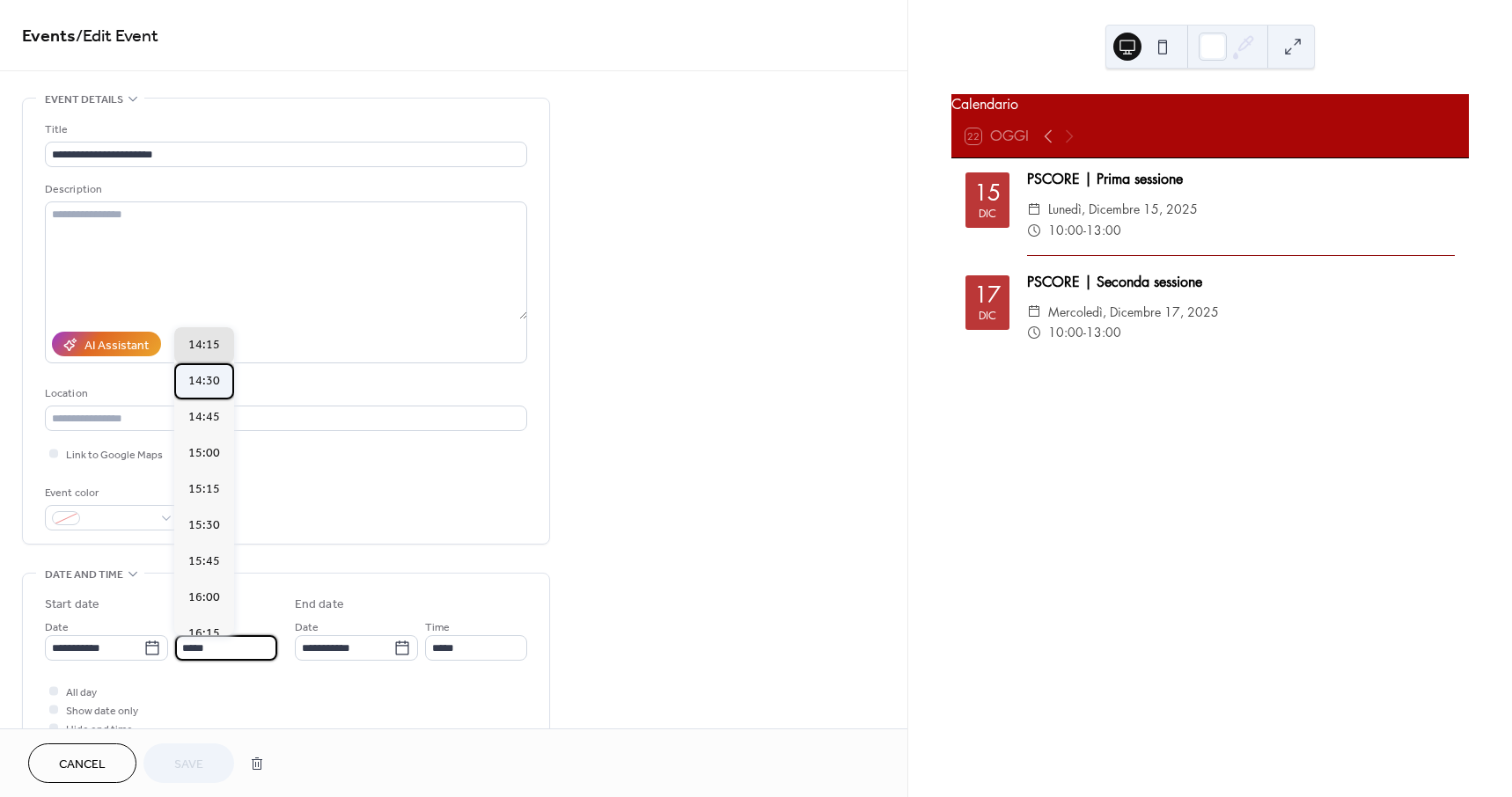 click on "14:30" at bounding box center [204, 381] 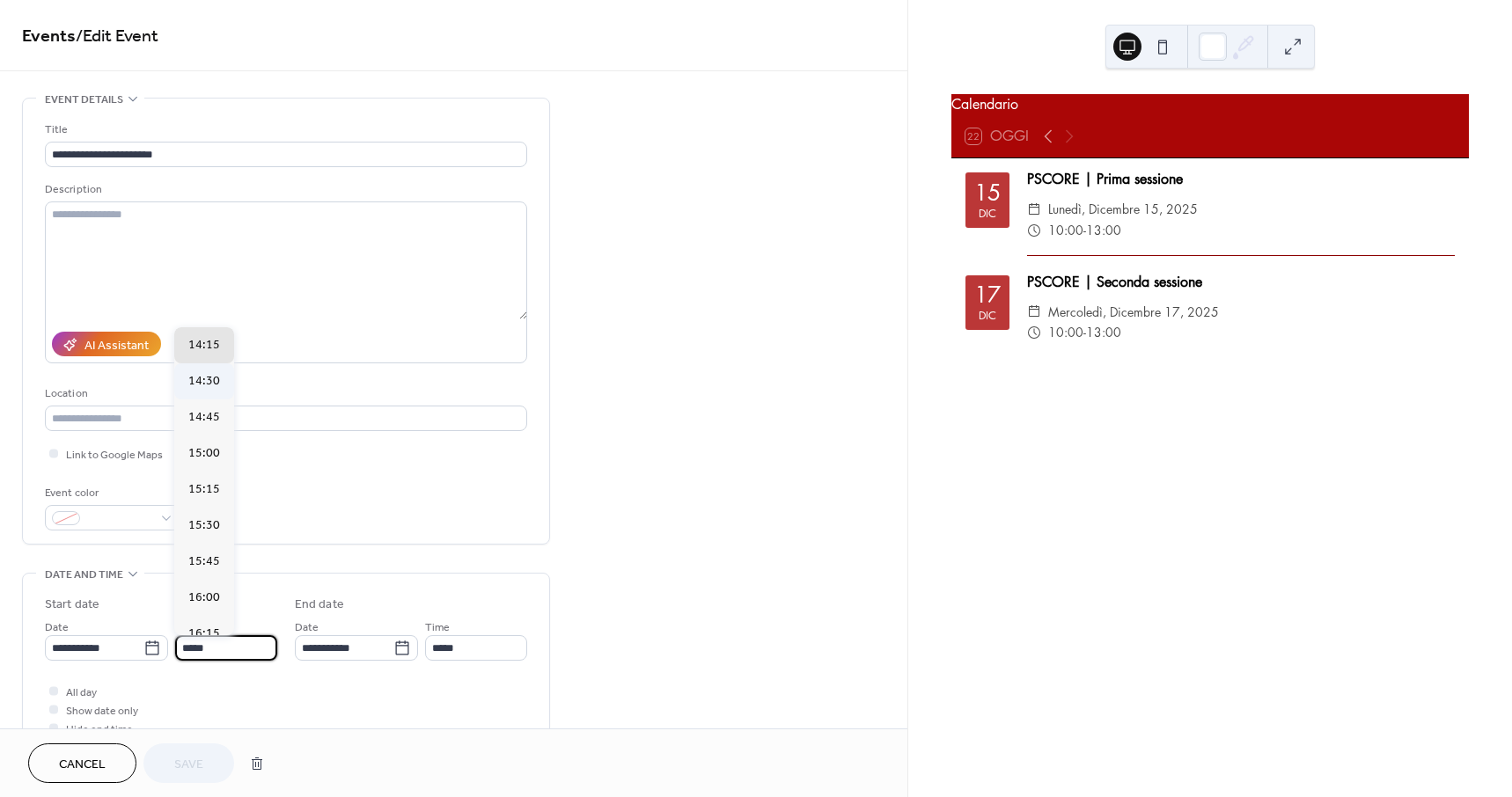 type on "*****" 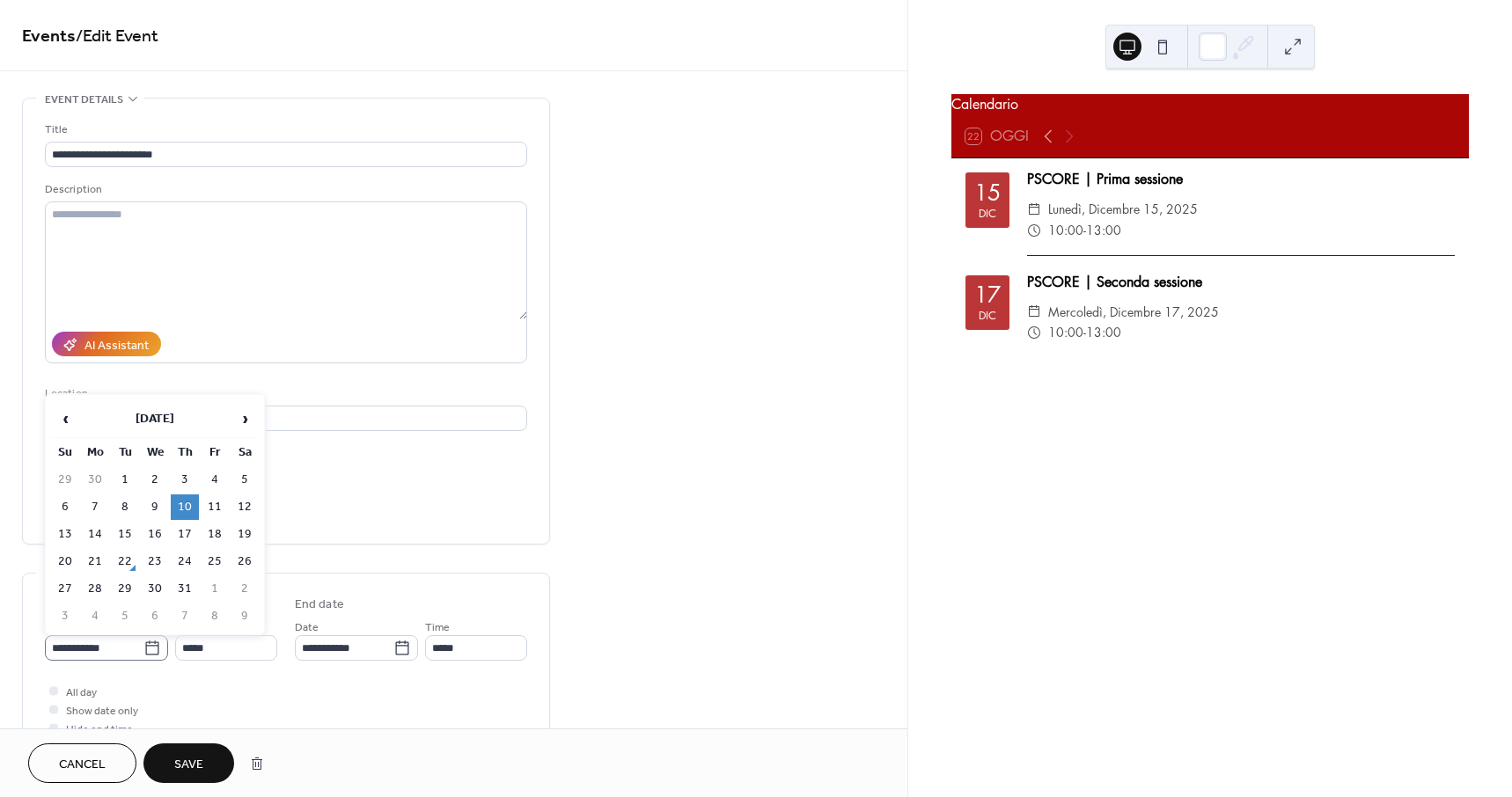 click 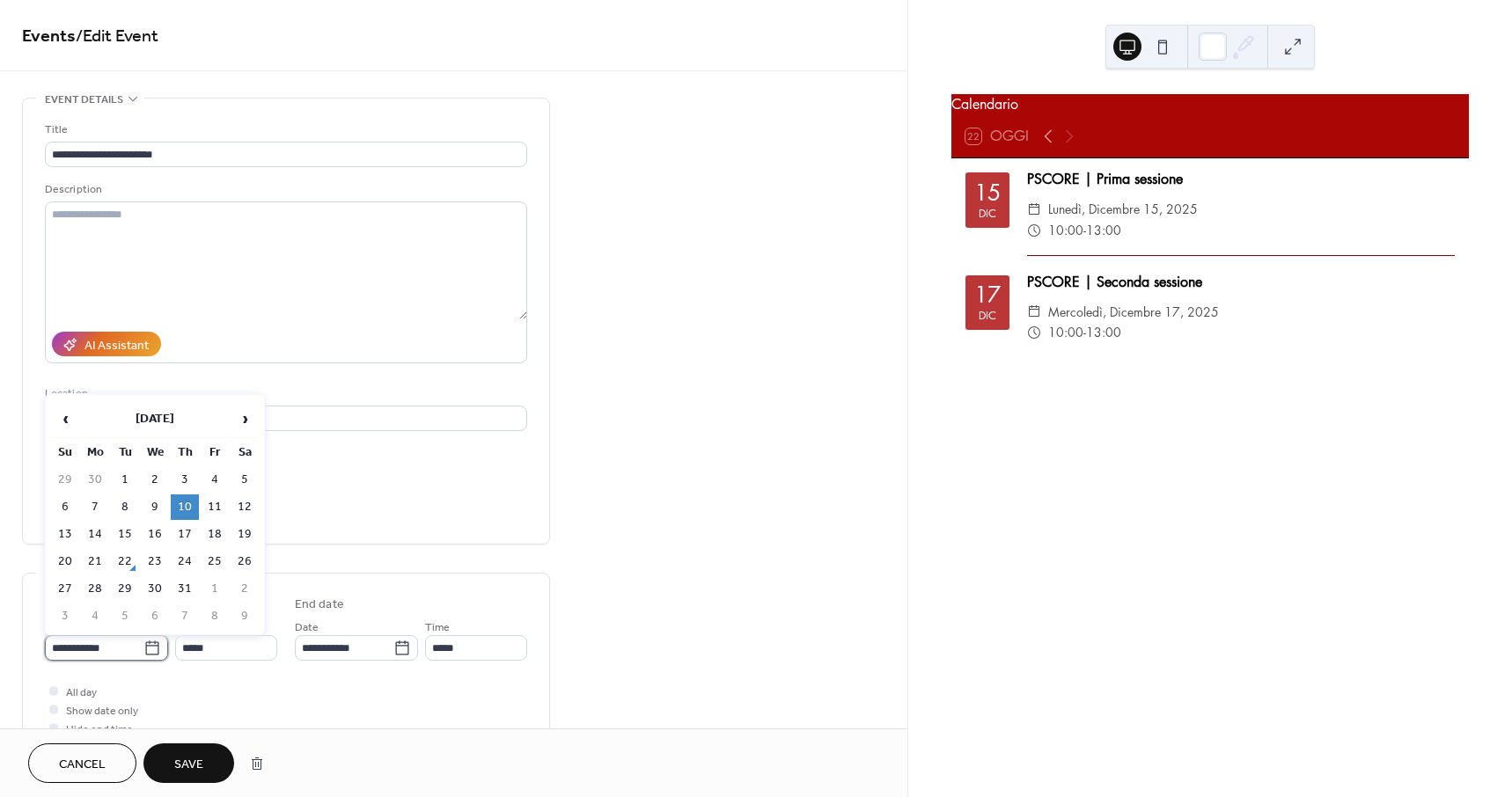 click on "**********" at bounding box center [94, 647] 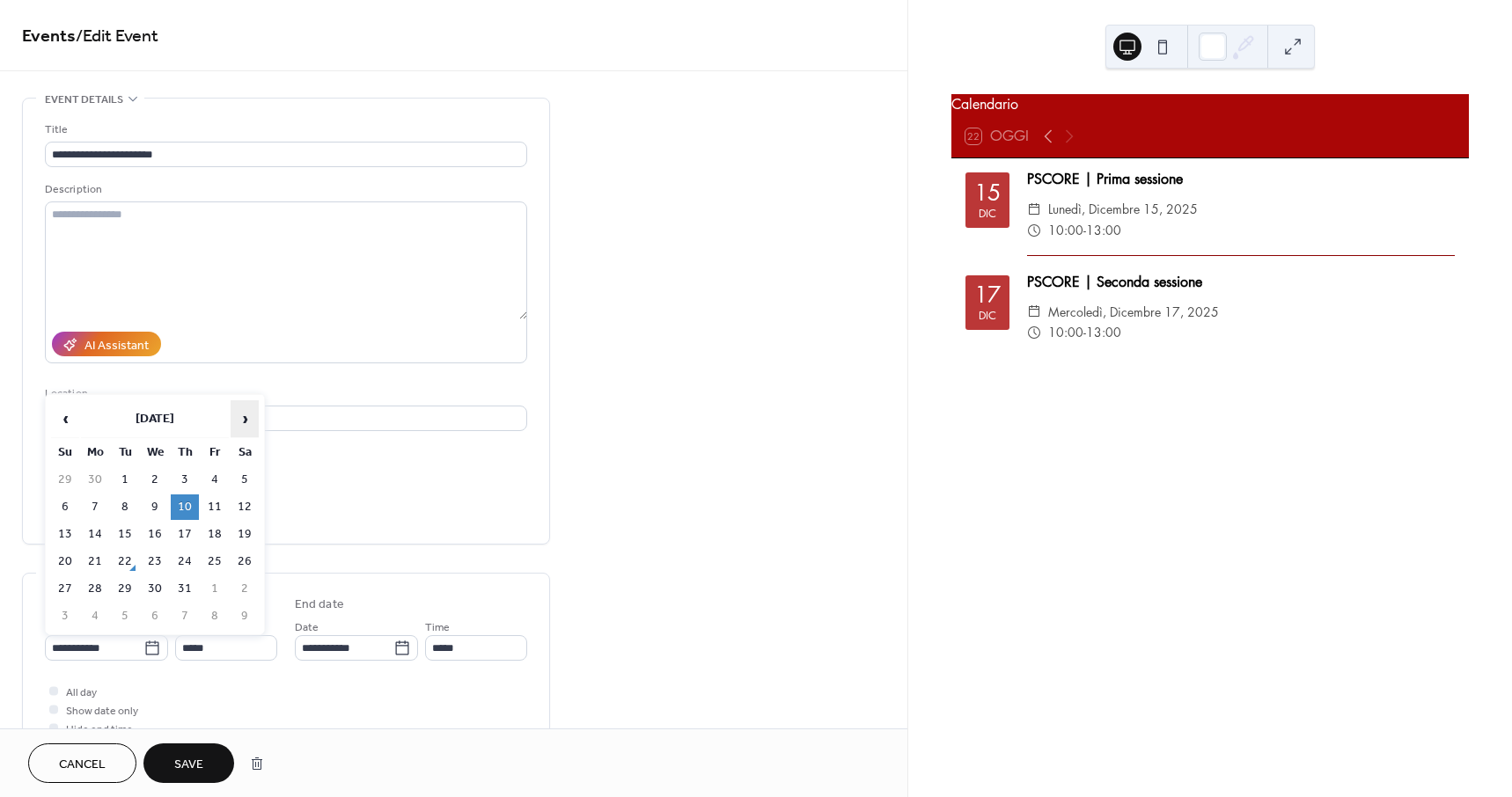 click on "›" at bounding box center [245, 419] 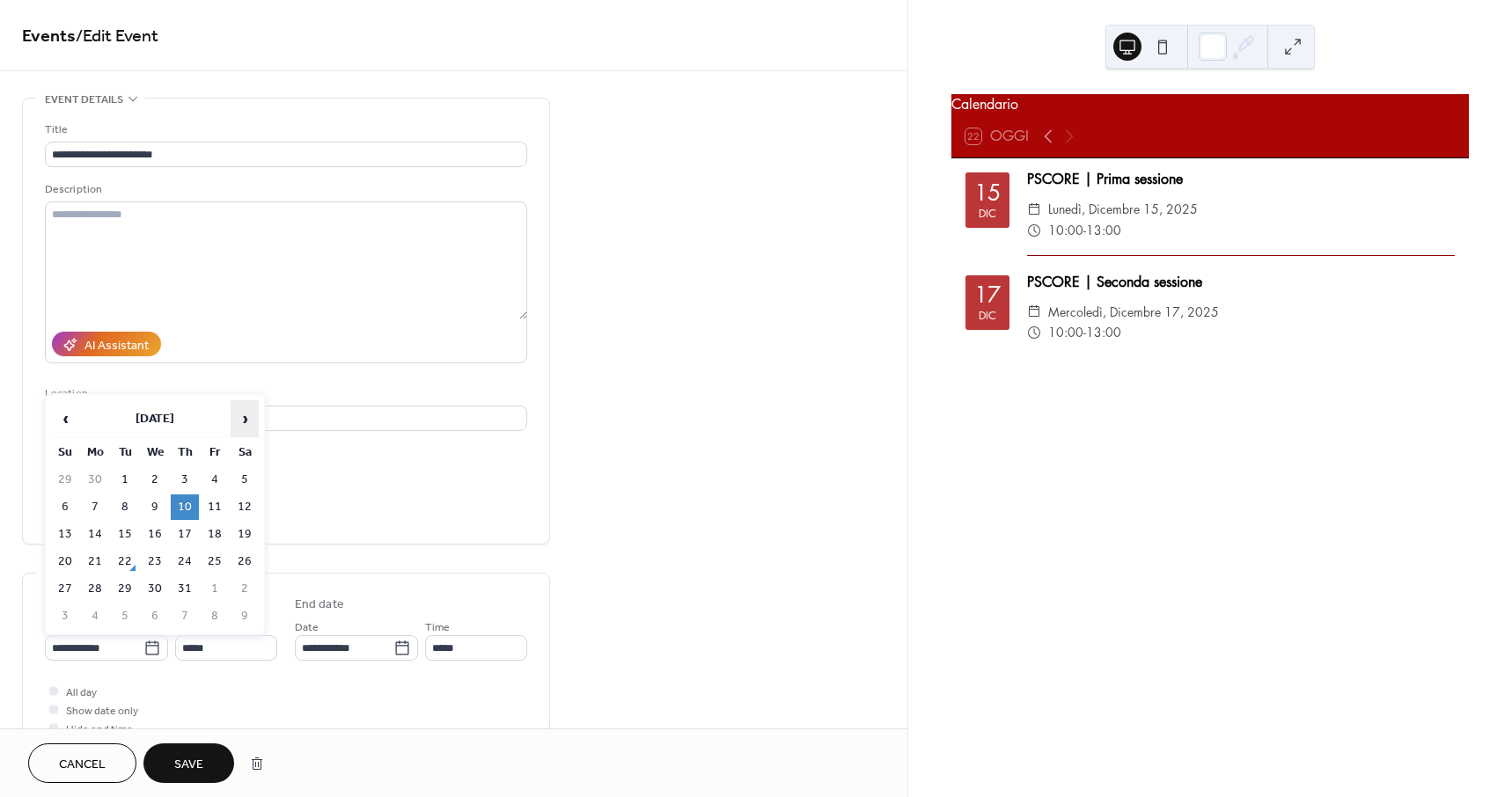 click on "›" at bounding box center (245, 419) 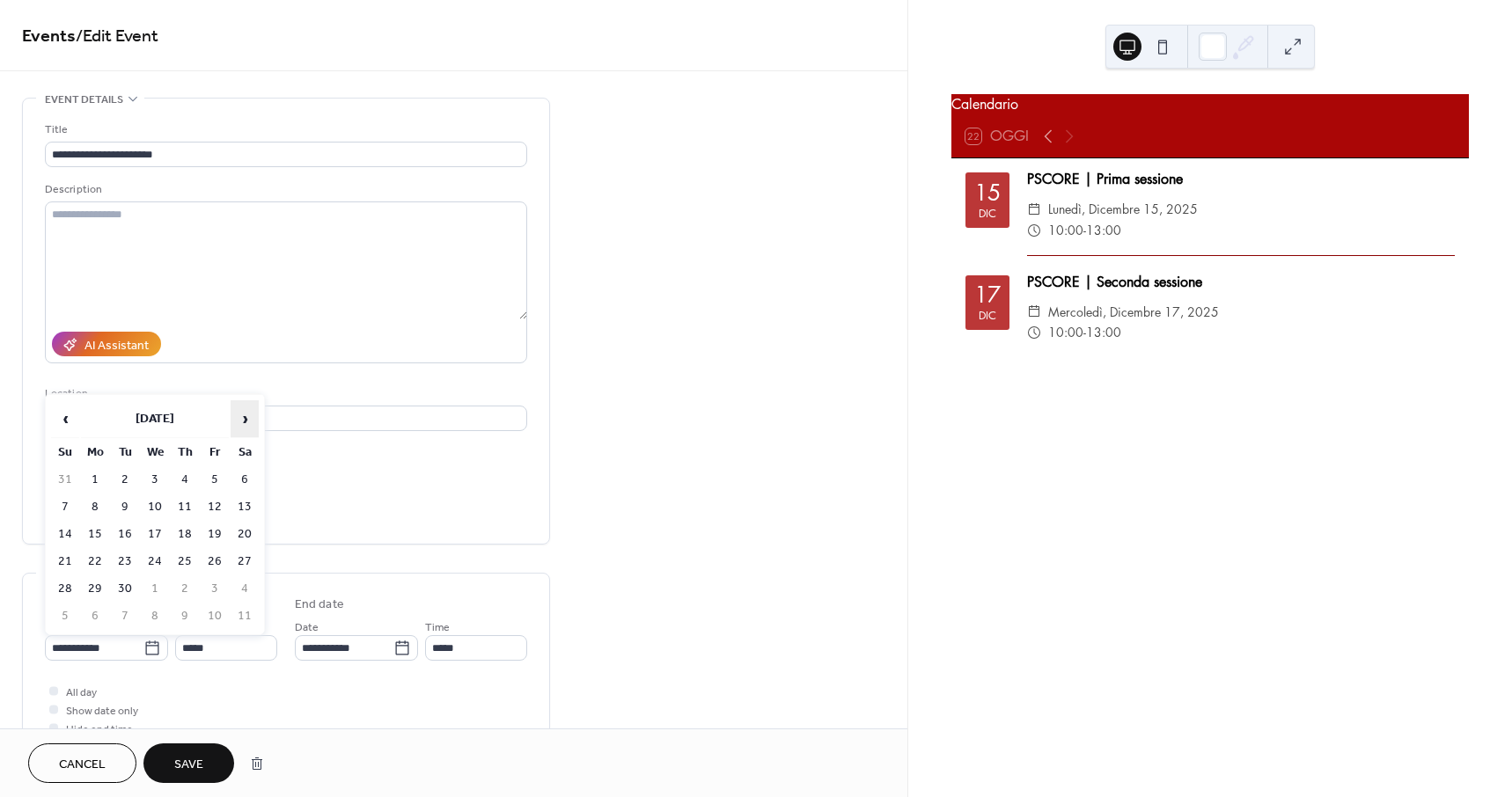 click on "›" at bounding box center (245, 419) 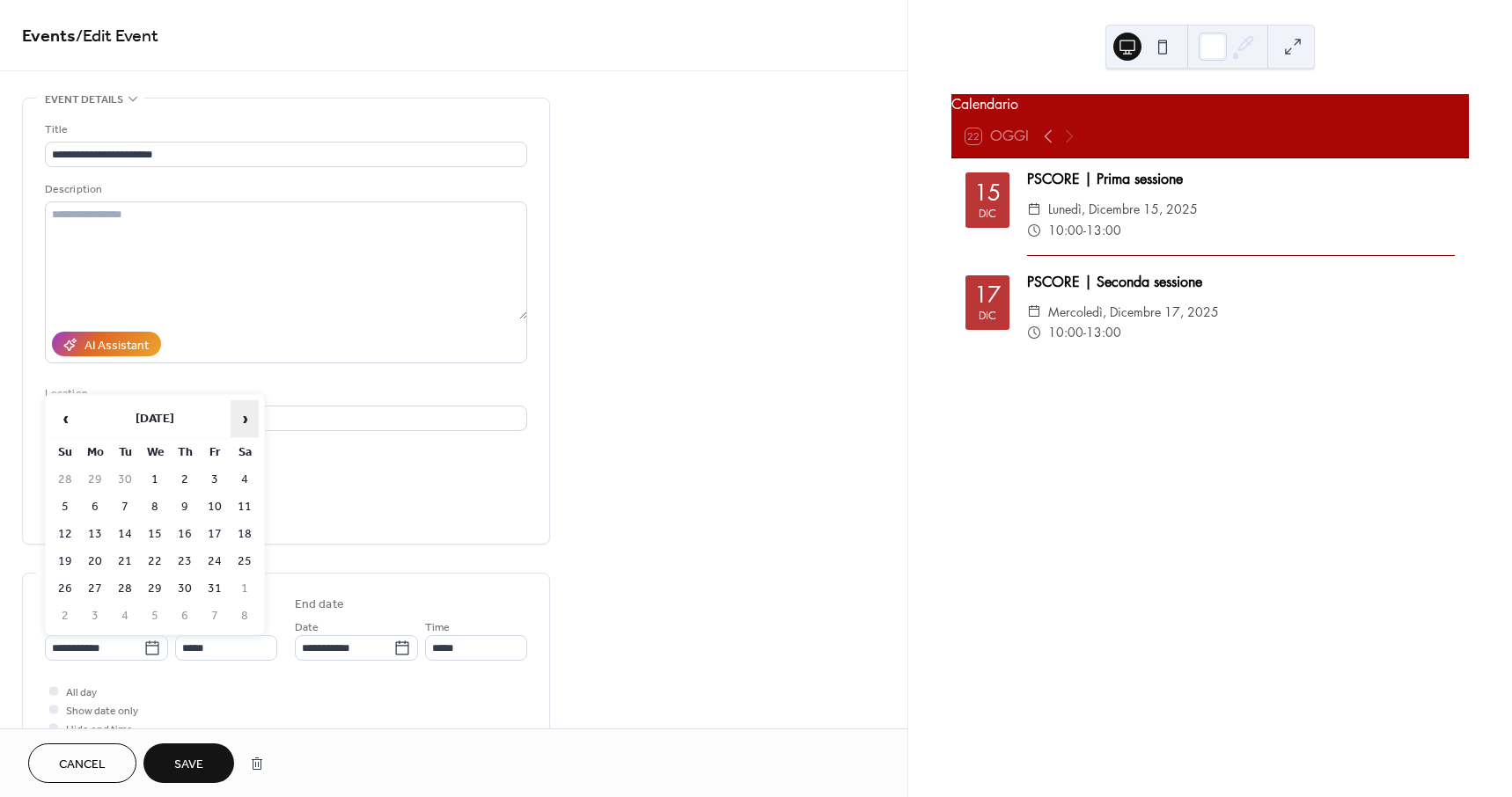 click on "›" at bounding box center (245, 419) 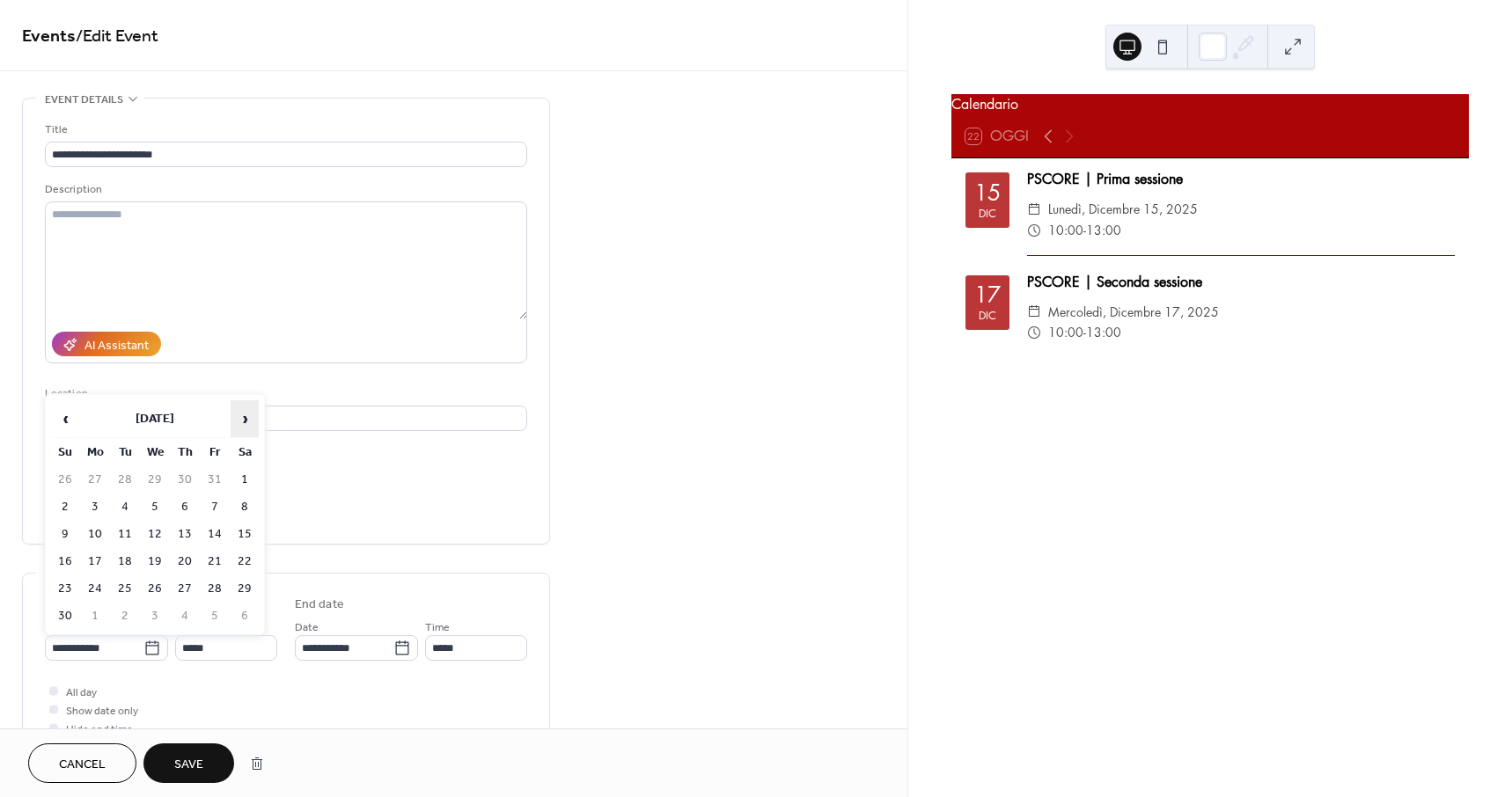 click on "›" at bounding box center (245, 419) 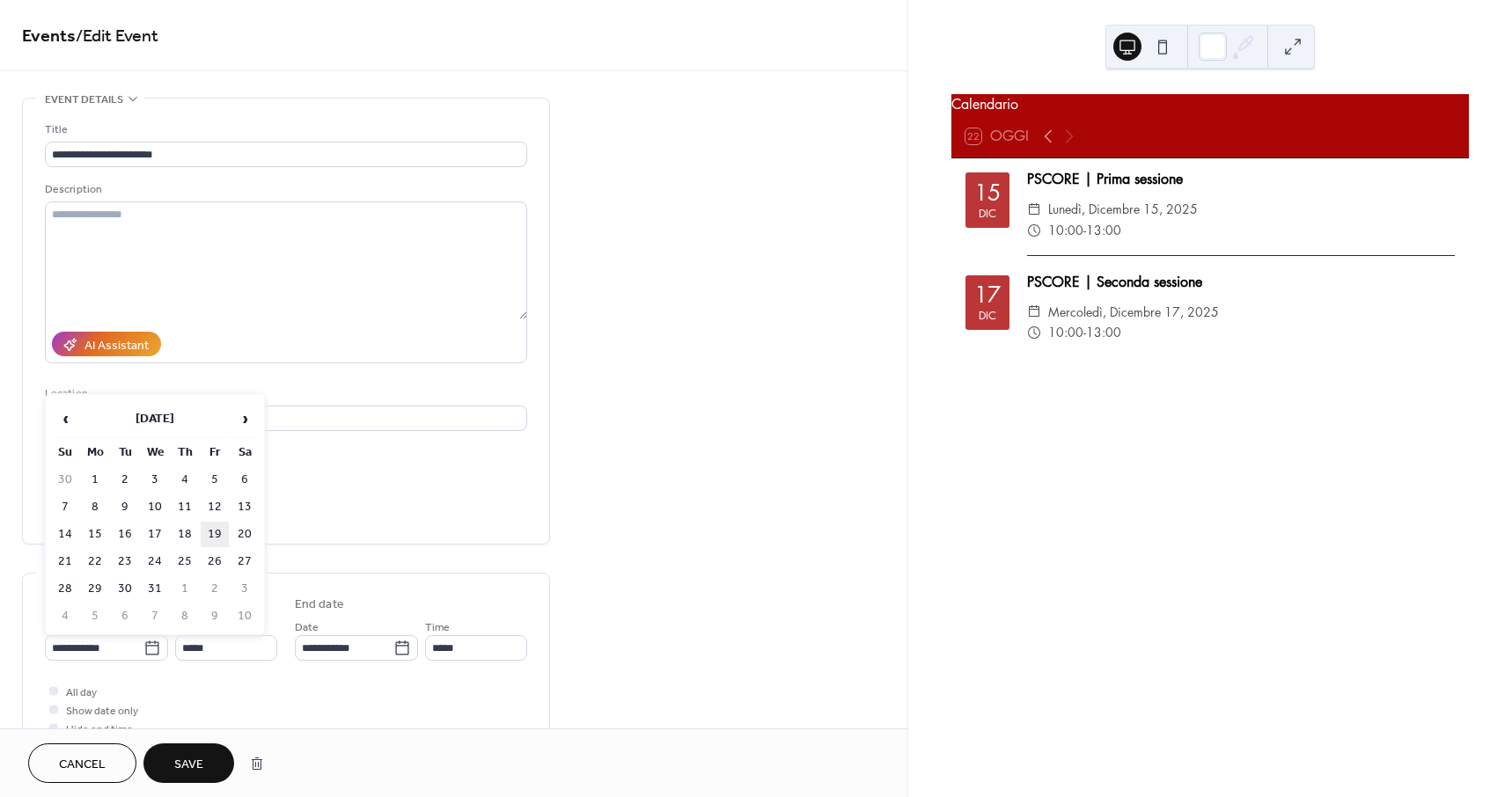 click on "19" at bounding box center [215, 534] 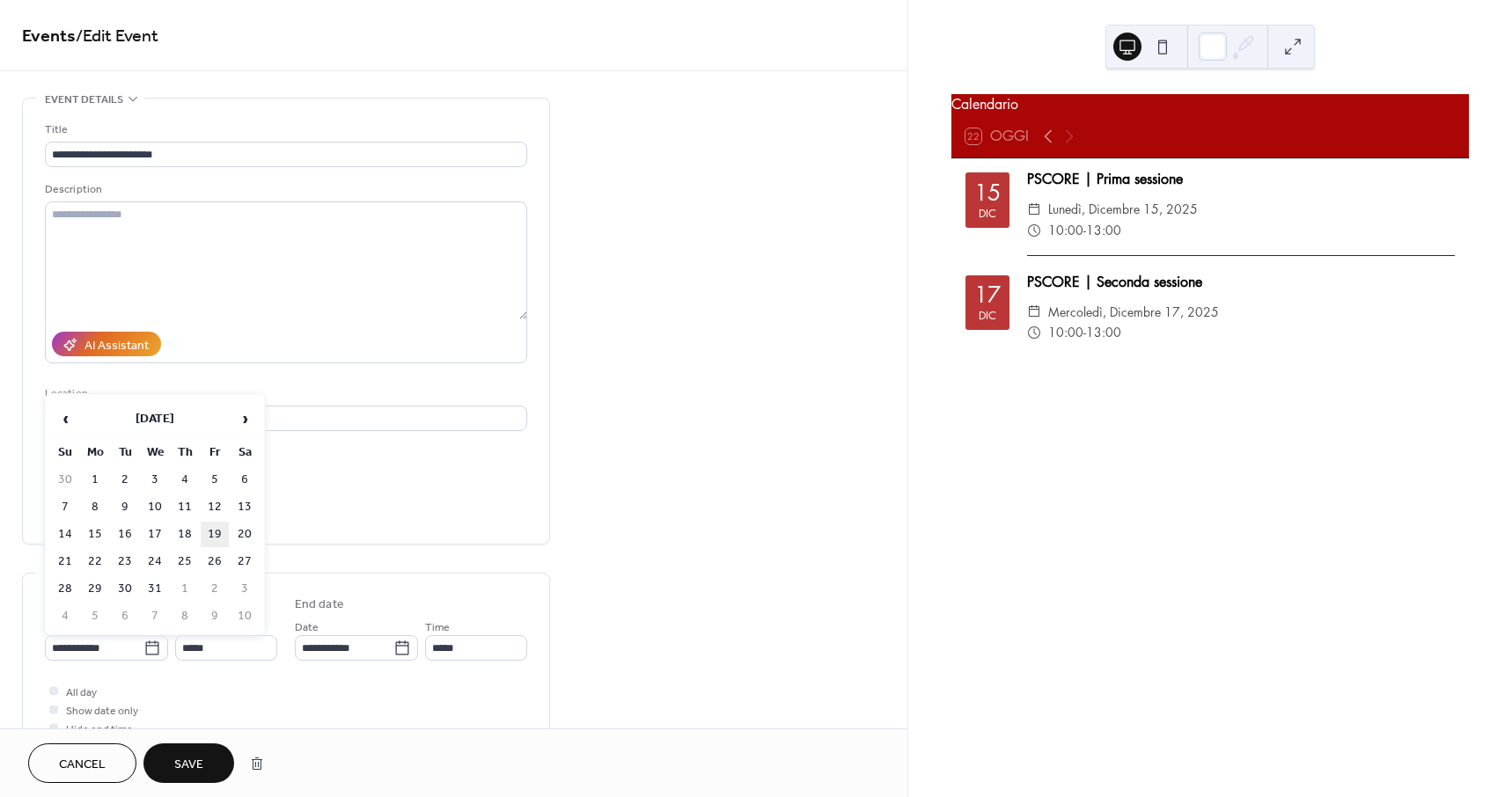 type on "**********" 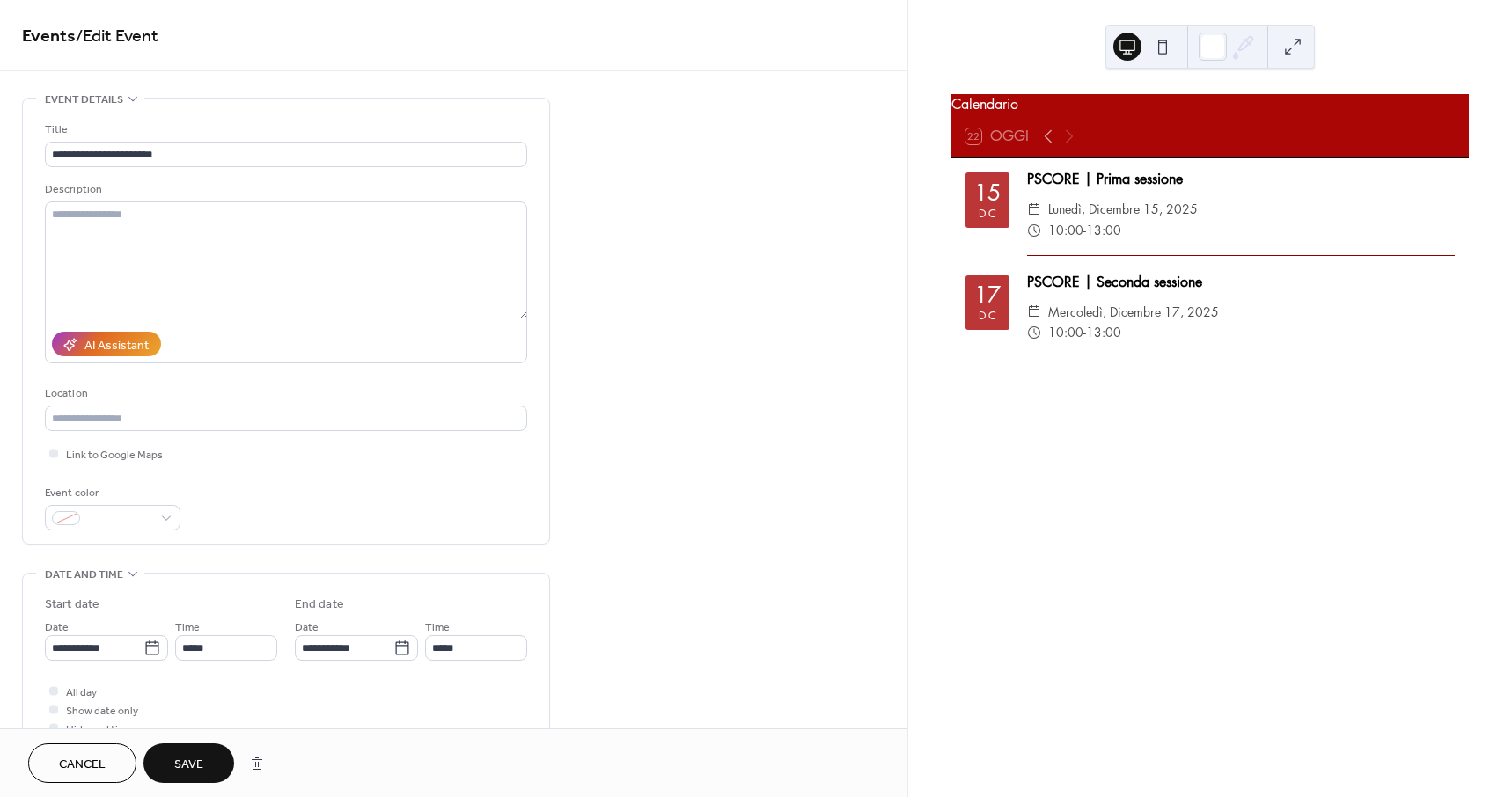 click on "Save" at bounding box center [188, 764] 